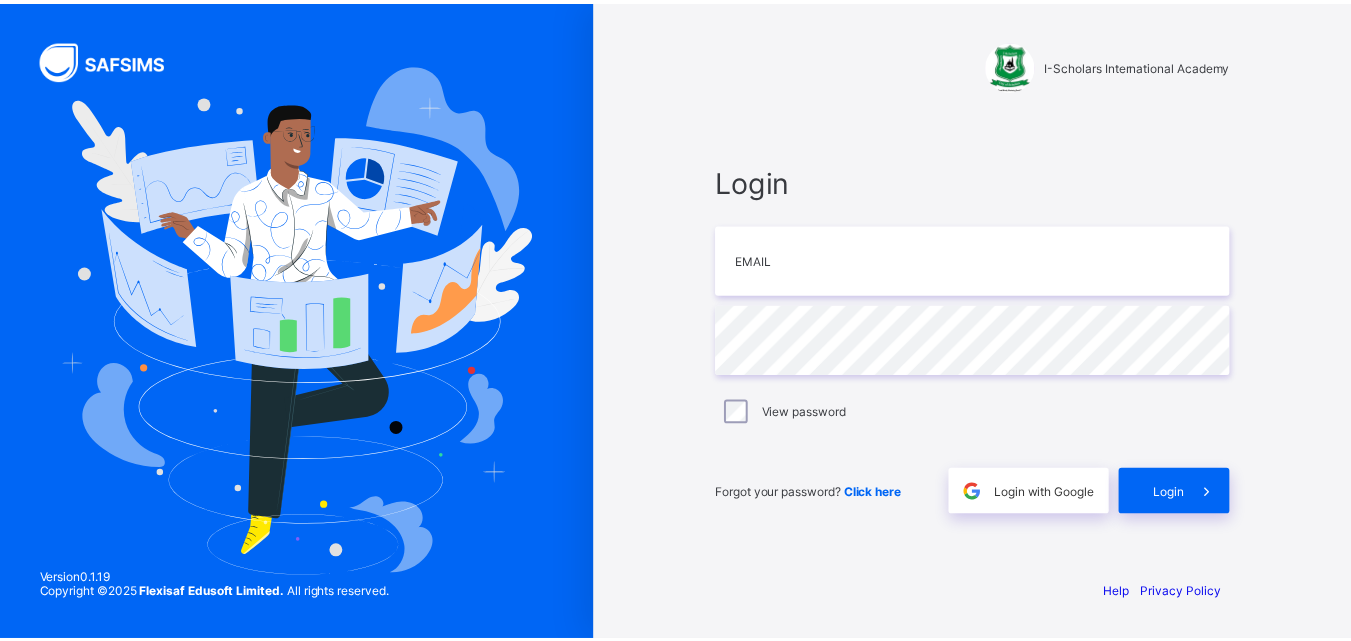 scroll, scrollTop: 0, scrollLeft: 0, axis: both 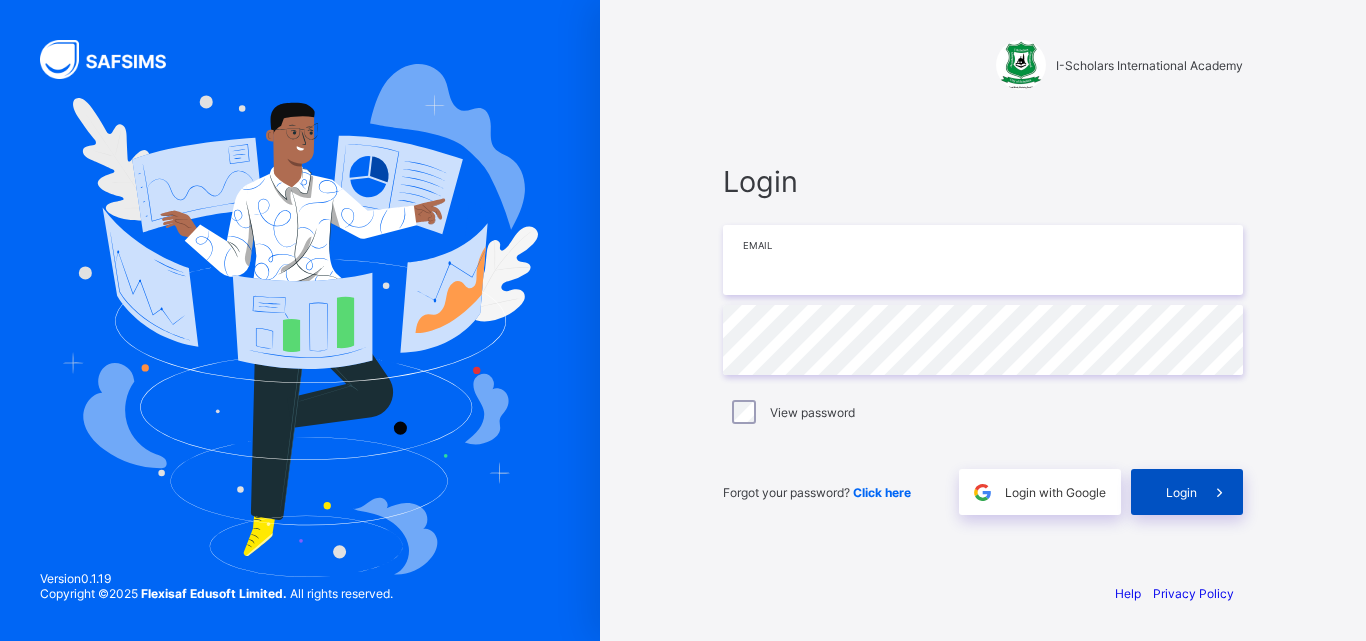 type on "**********" 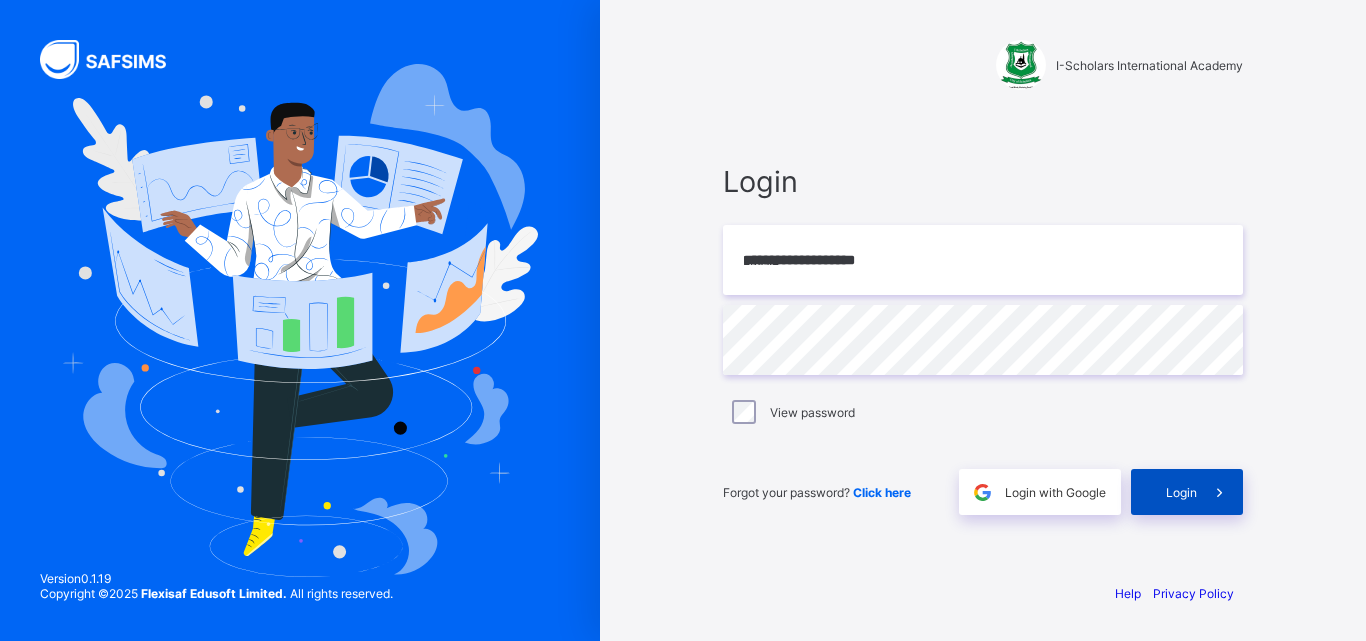 click on "Login" at bounding box center (1187, 492) 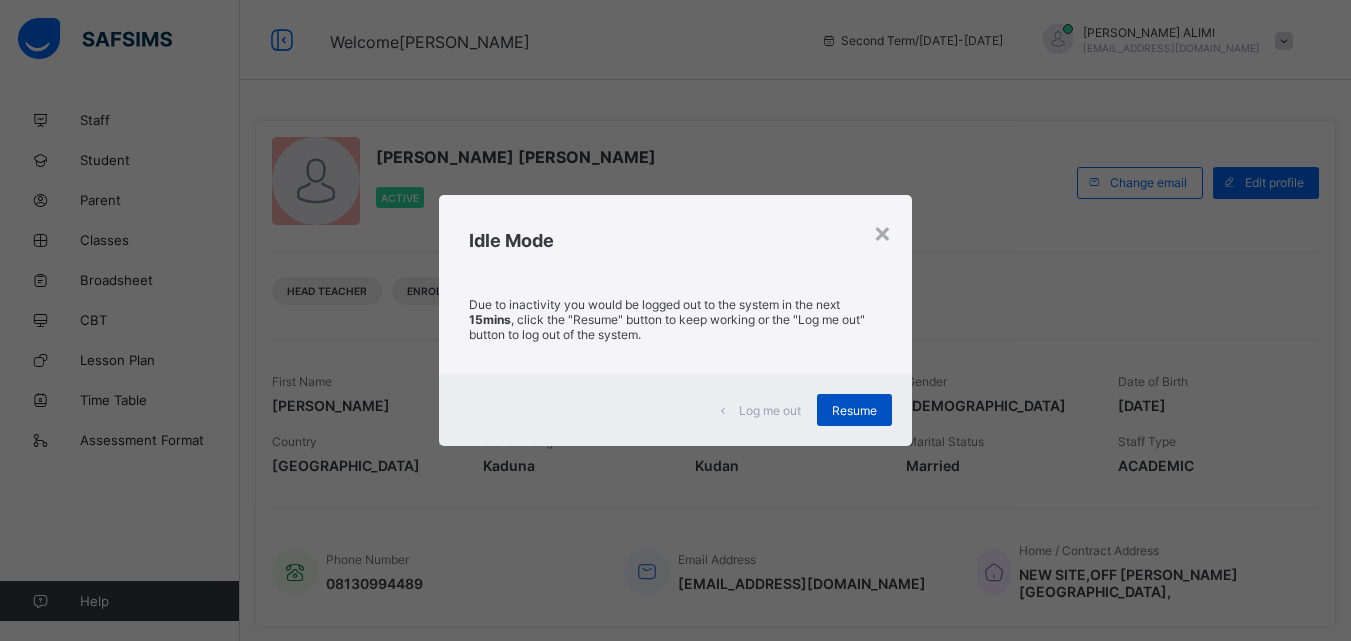 click on "Resume" at bounding box center (854, 410) 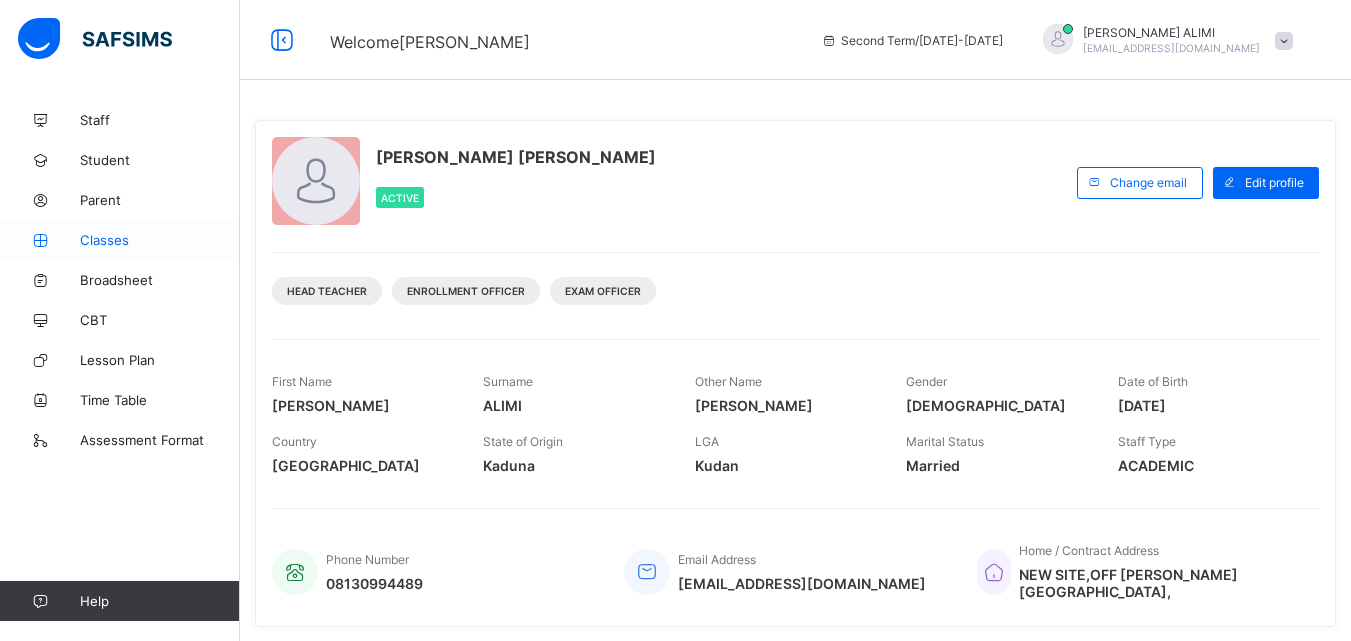 click on "Classes" at bounding box center (120, 240) 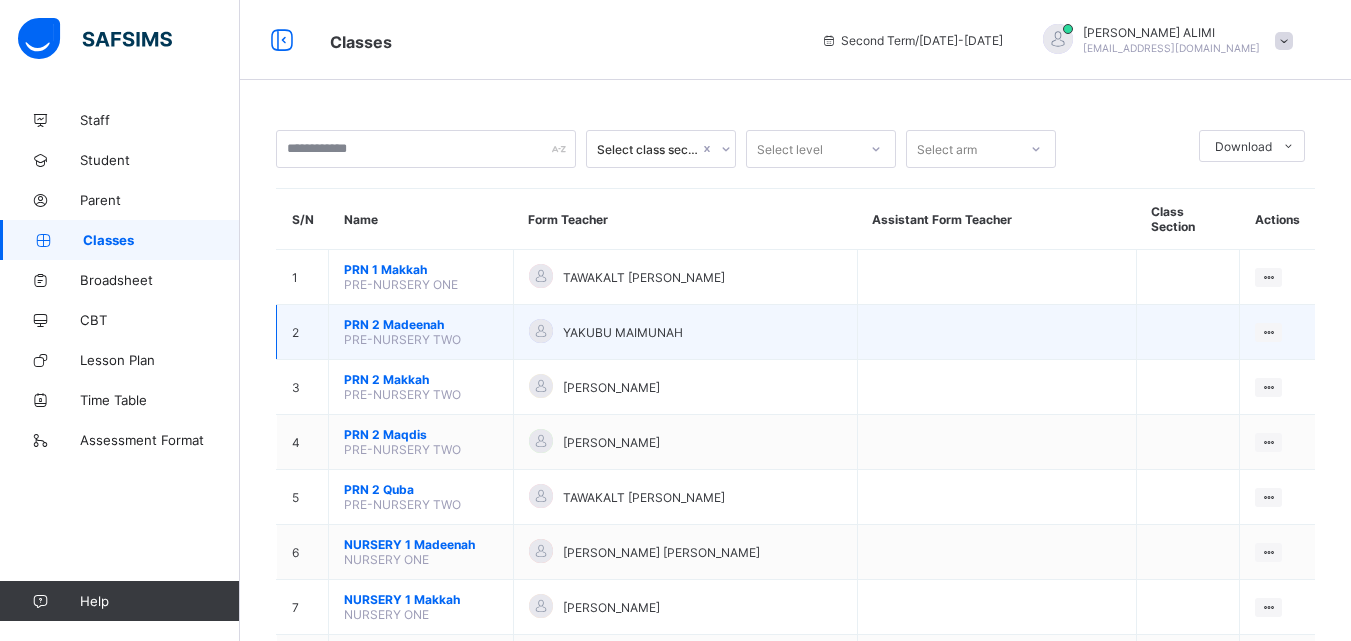 drag, startPoint x: 98, startPoint y: 229, endPoint x: 828, endPoint y: 307, distance: 734.1553 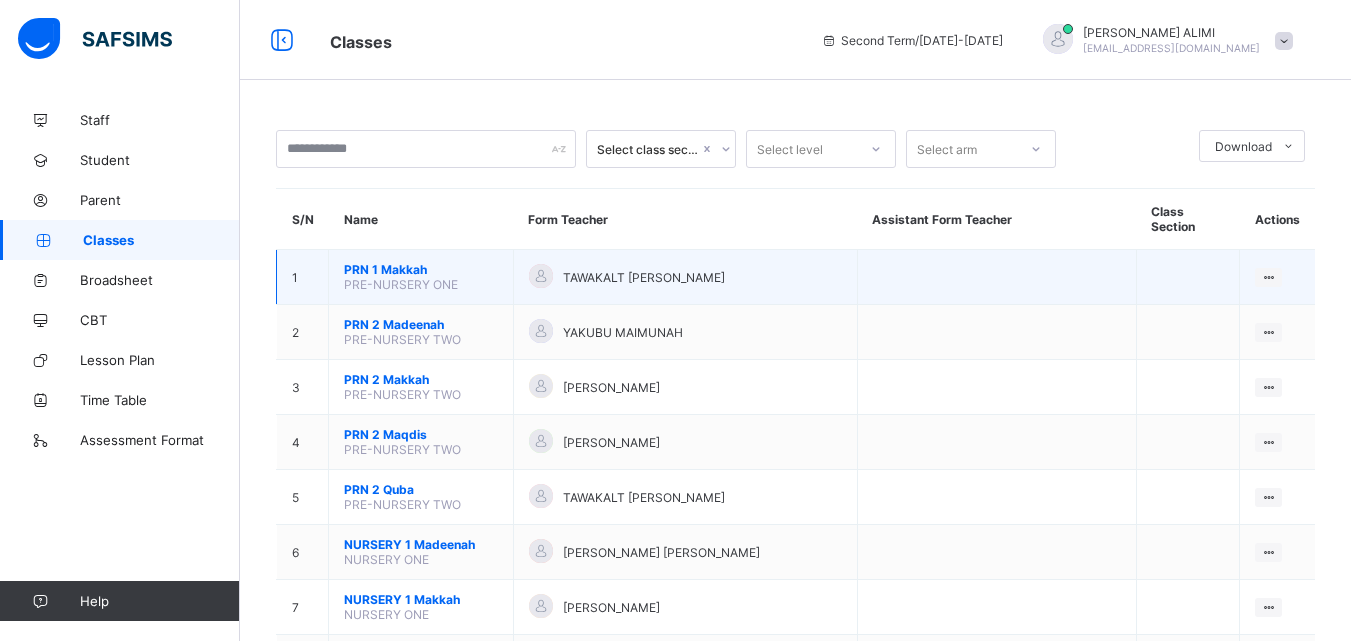 click at bounding box center [996, 277] 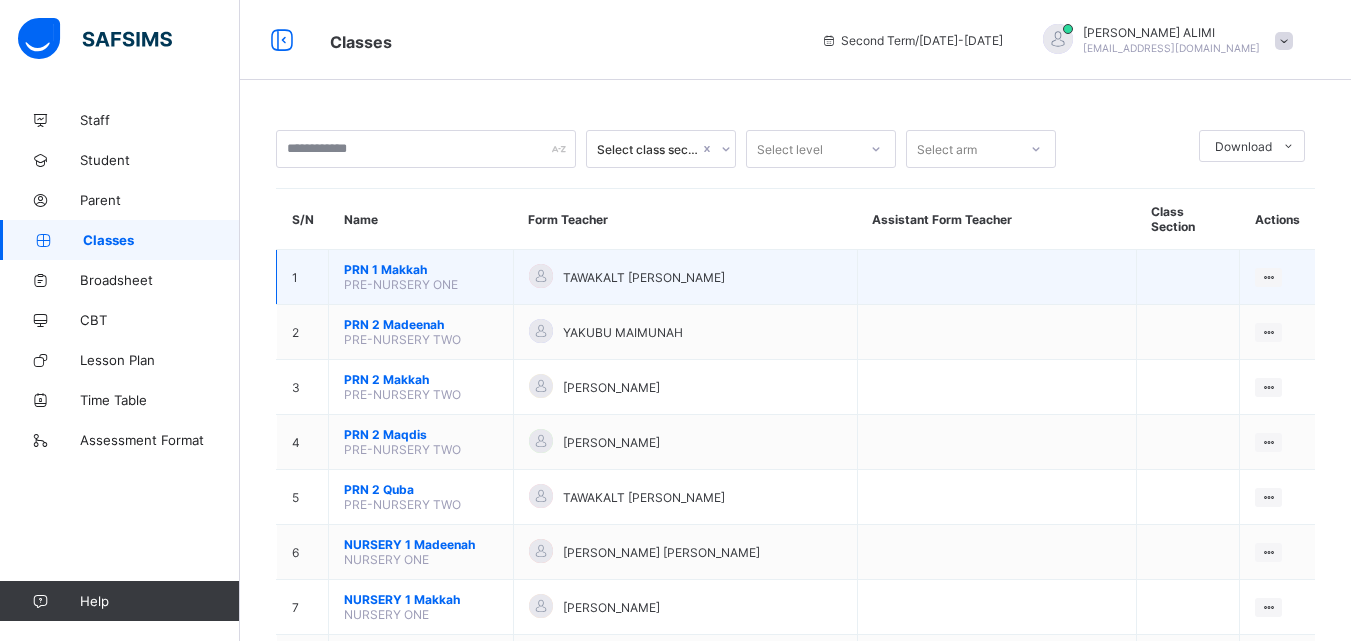 scroll, scrollTop: 84, scrollLeft: 0, axis: vertical 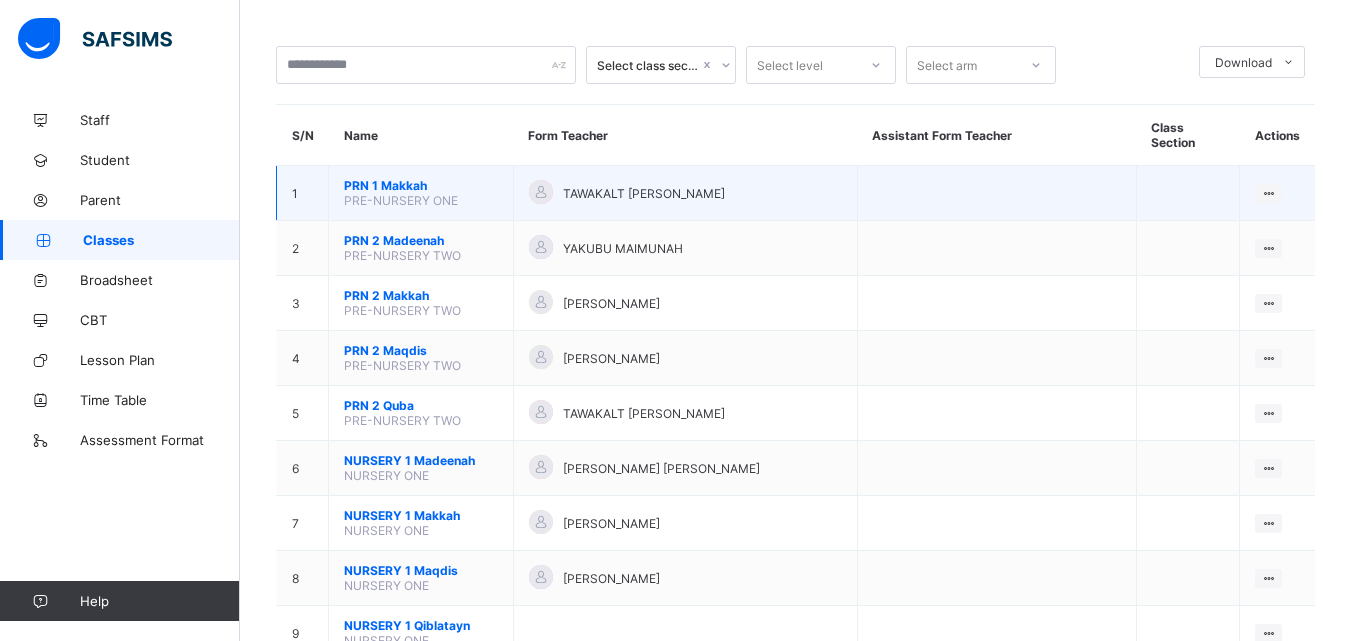 click at bounding box center (996, 303) 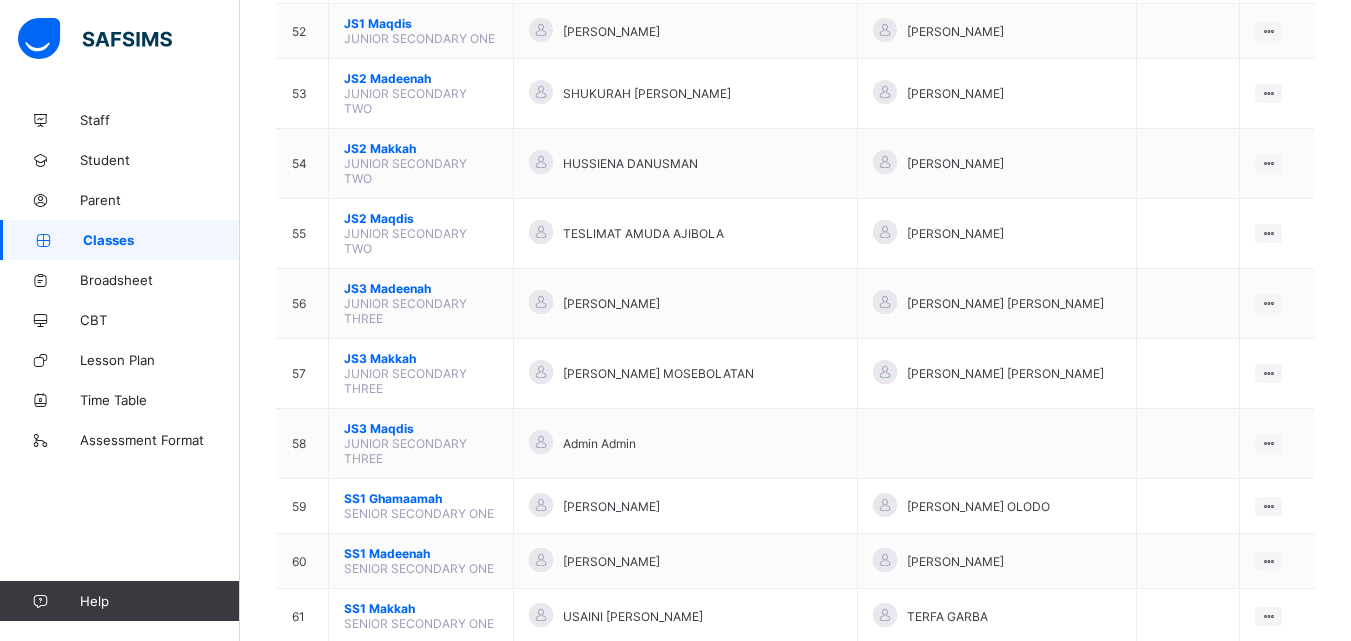 scroll, scrollTop: 3099, scrollLeft: 0, axis: vertical 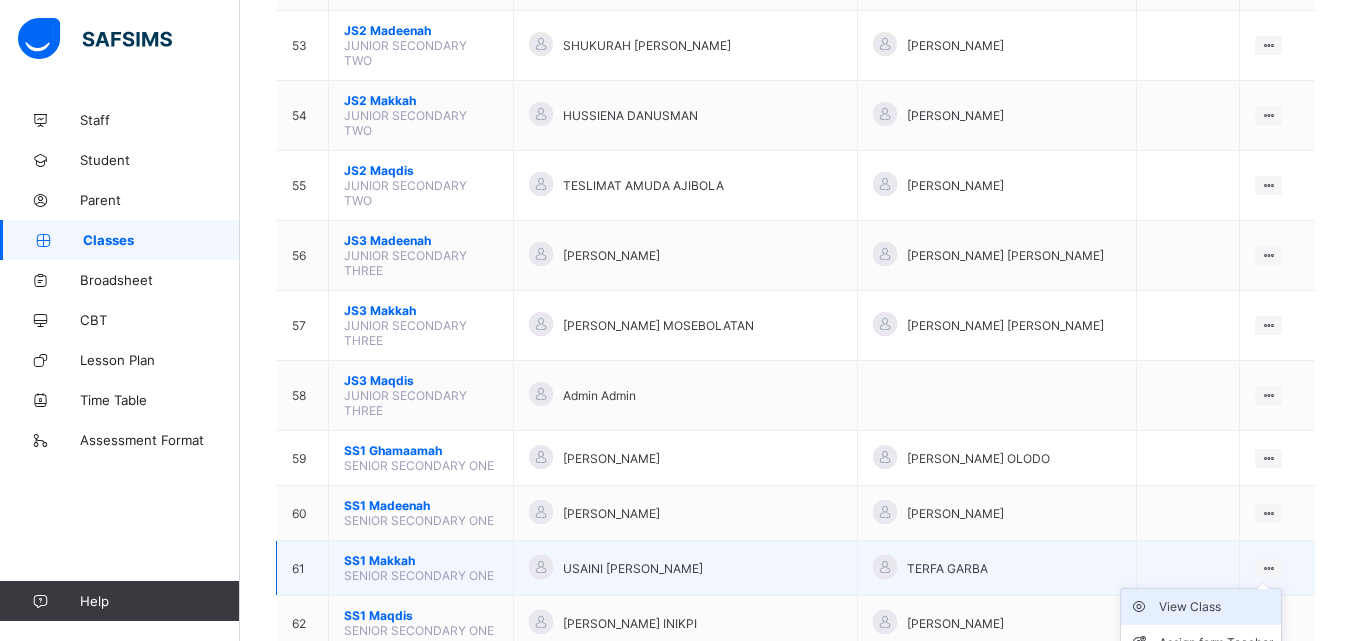 click on "View Class" at bounding box center (1216, 607) 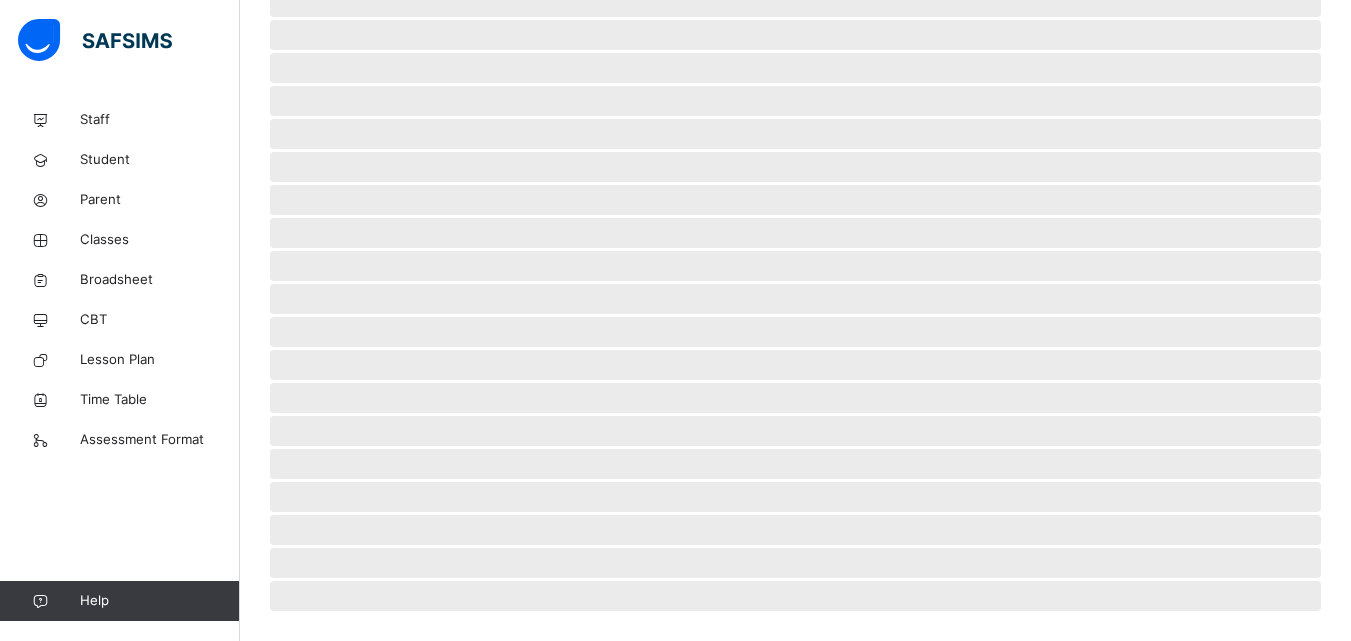 scroll, scrollTop: 0, scrollLeft: 0, axis: both 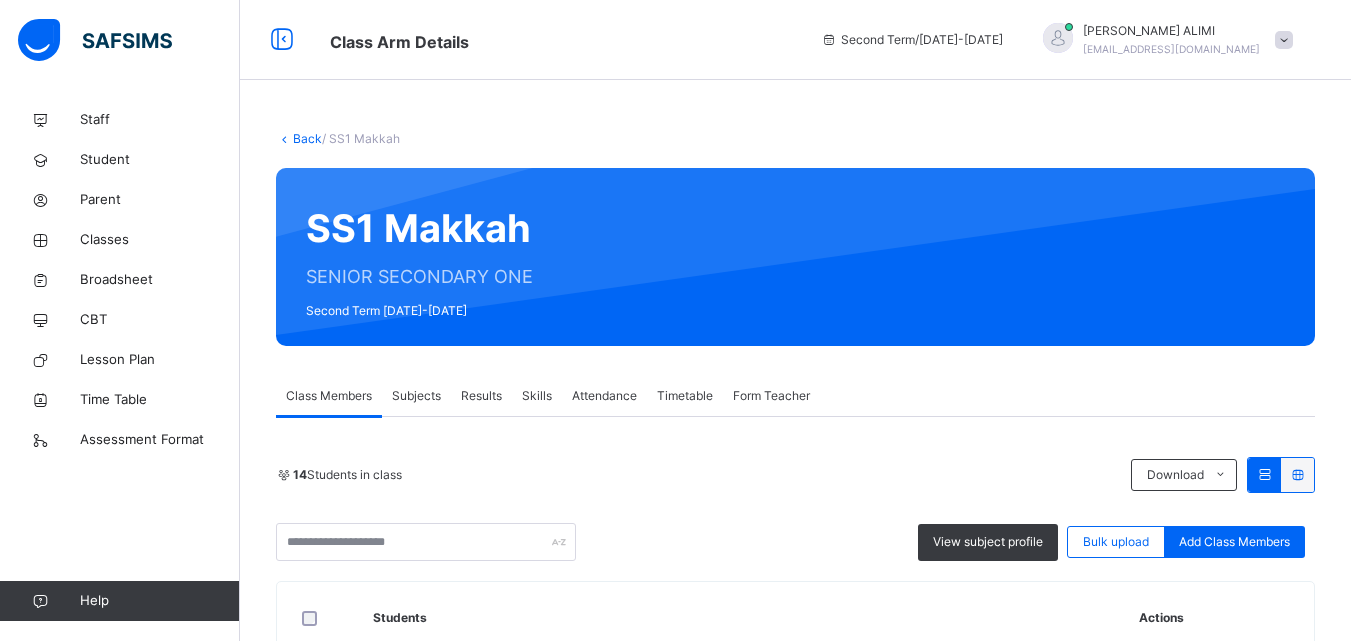 click on "Subjects" at bounding box center [416, 396] 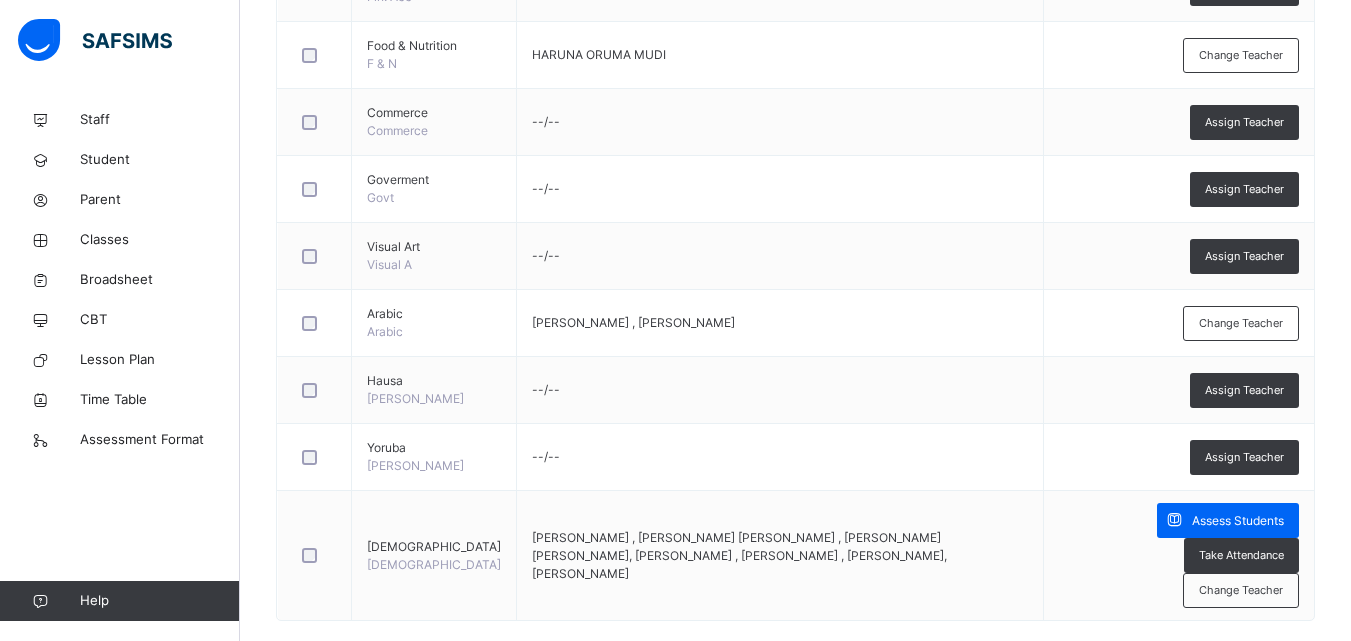 scroll, scrollTop: 1774, scrollLeft: 0, axis: vertical 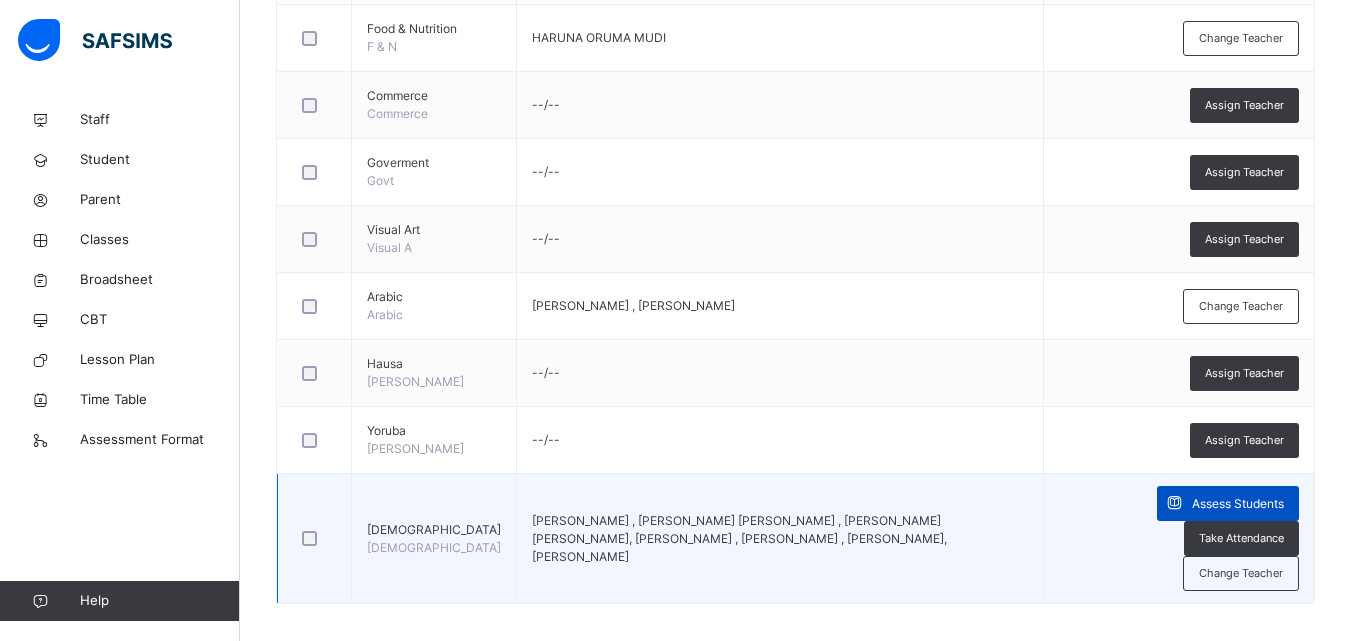 click at bounding box center (1174, 503) 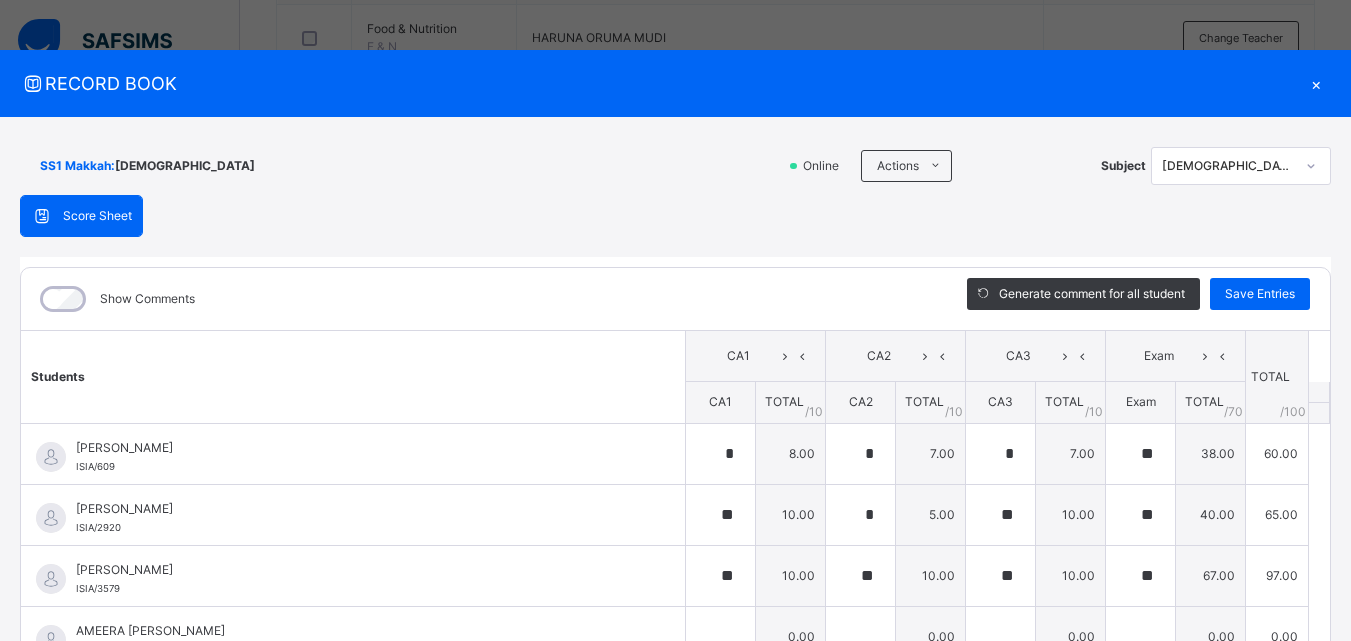 type on "*" 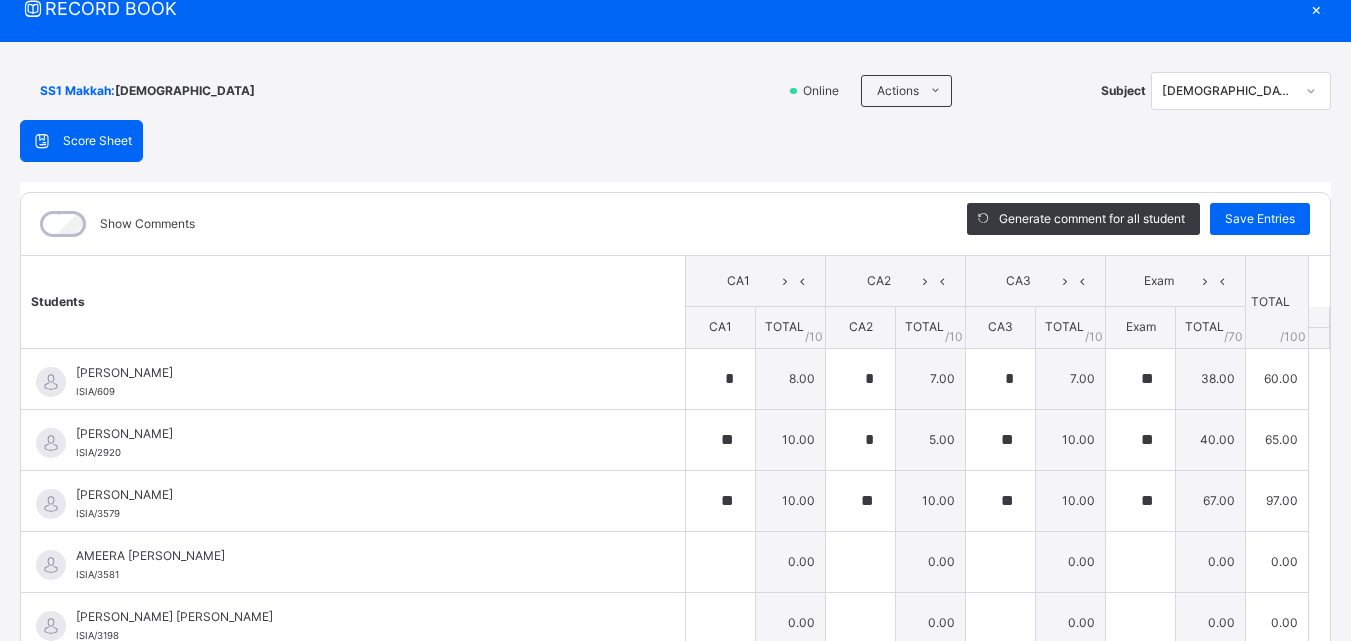 scroll, scrollTop: 136, scrollLeft: 0, axis: vertical 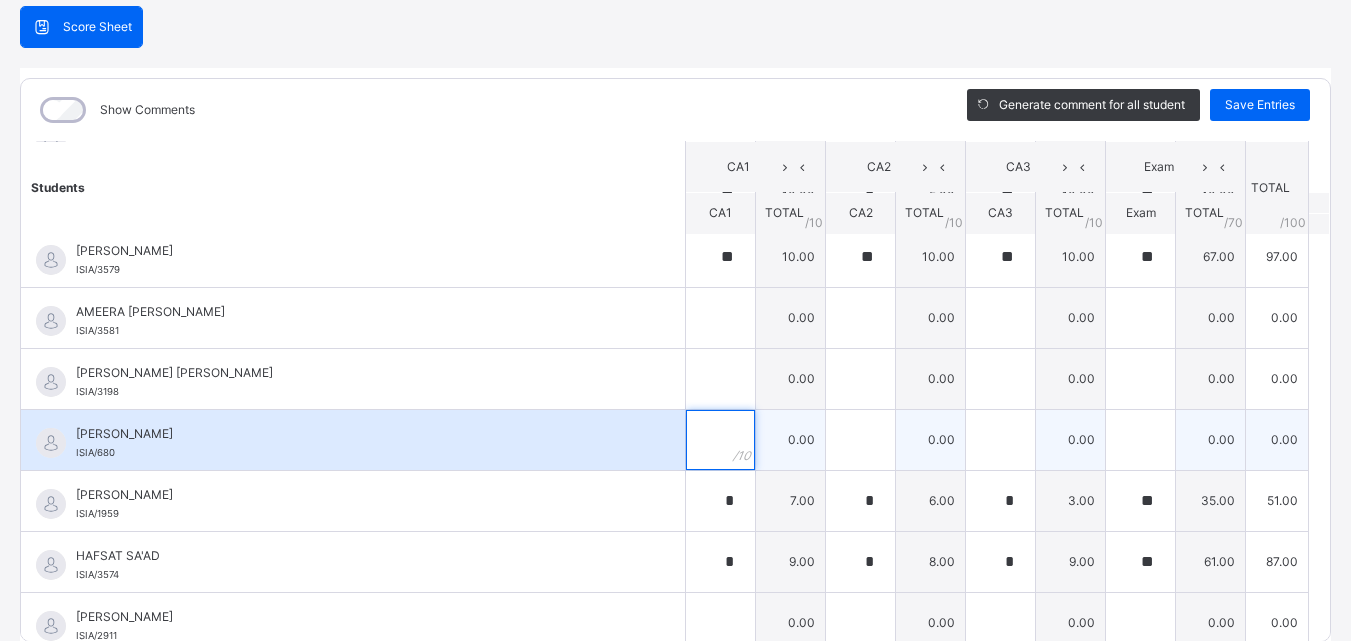 click at bounding box center (720, 440) 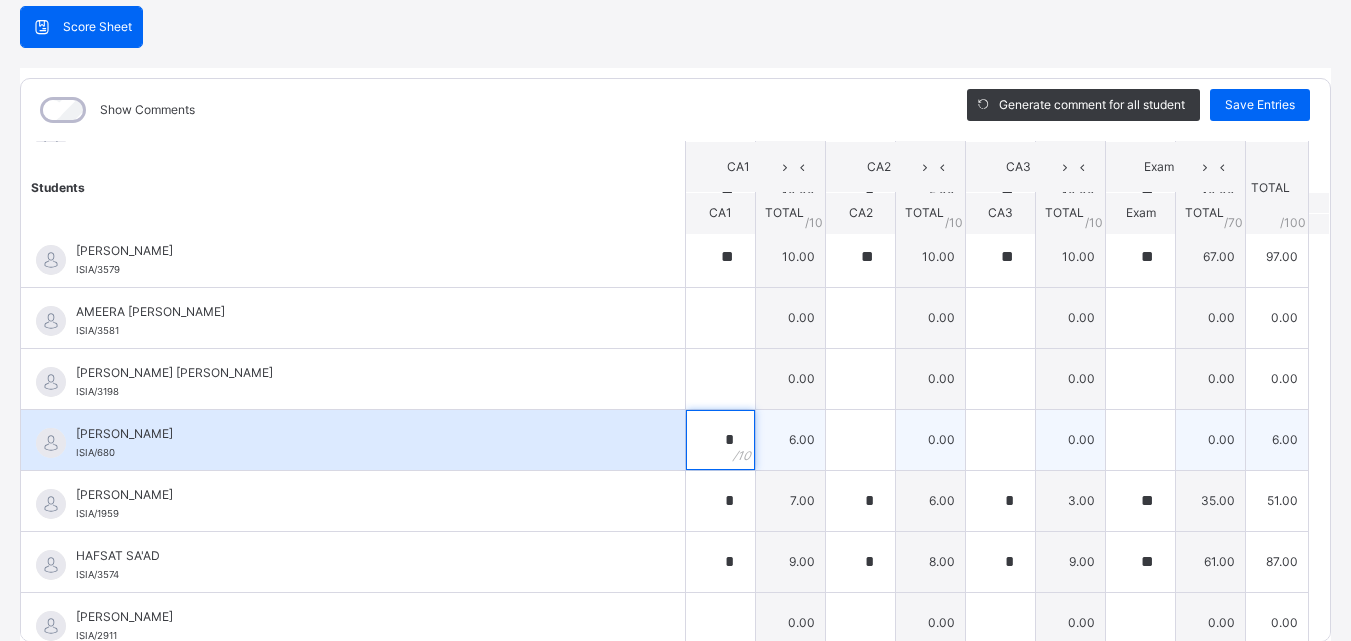 type on "*" 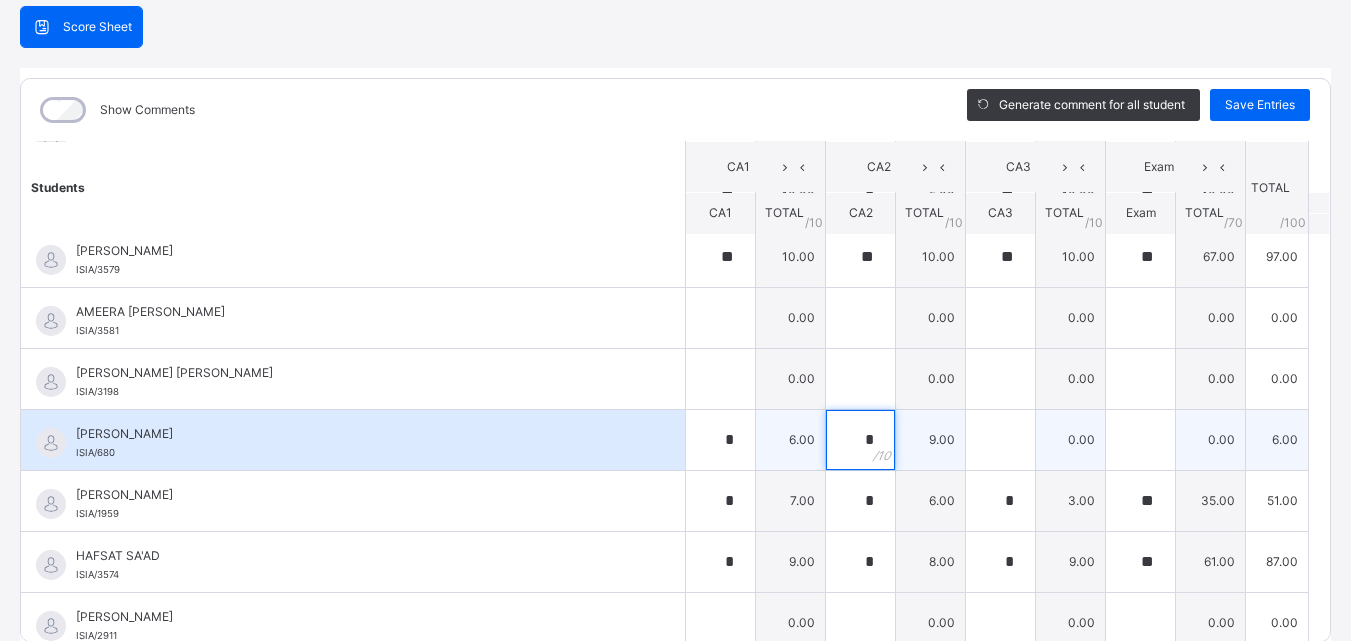 type on "*" 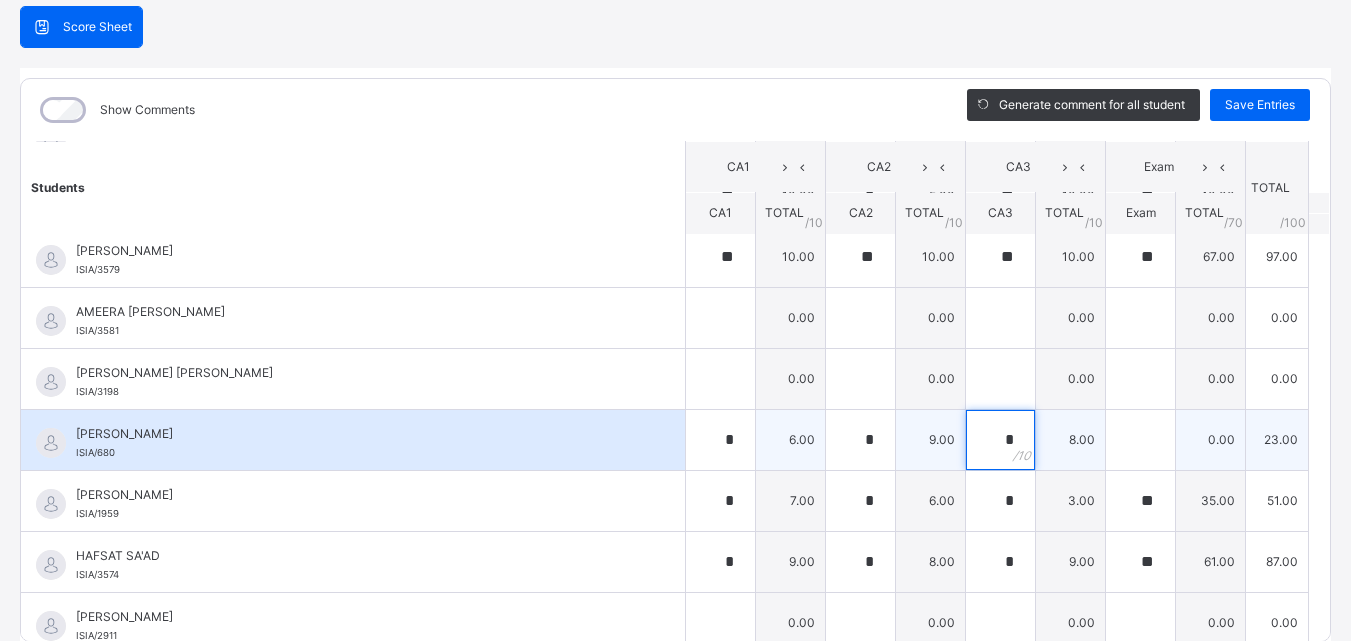 type on "*" 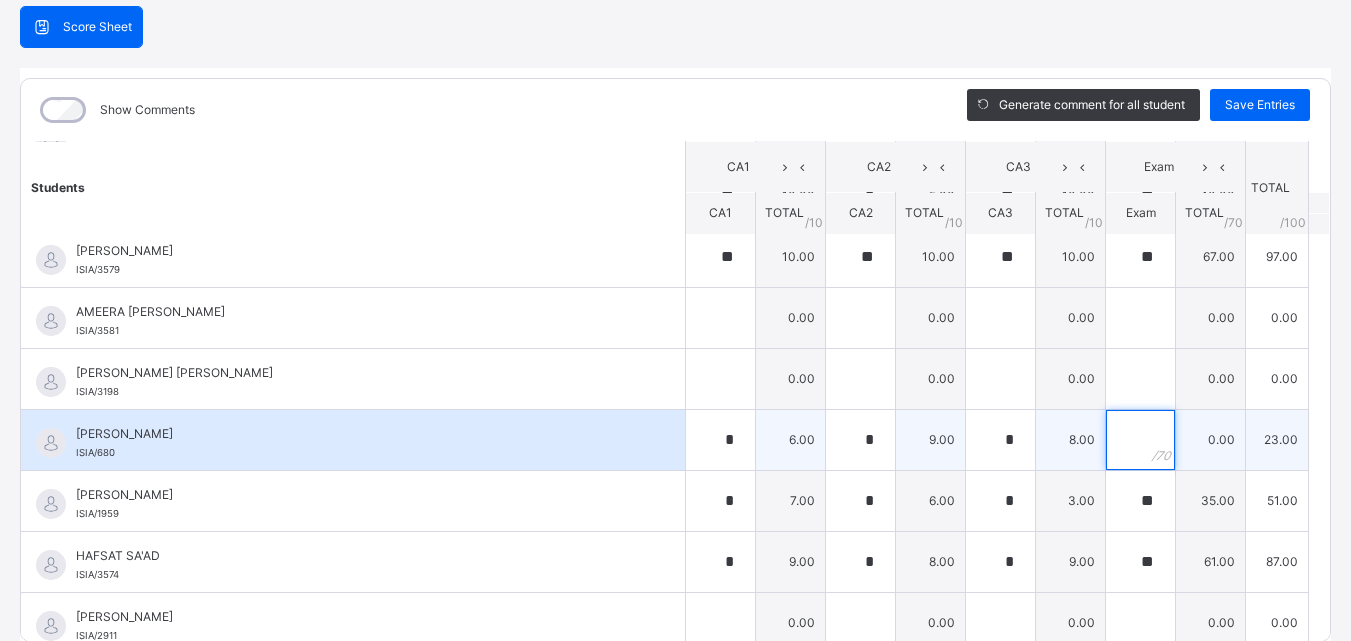 click at bounding box center [1140, 440] 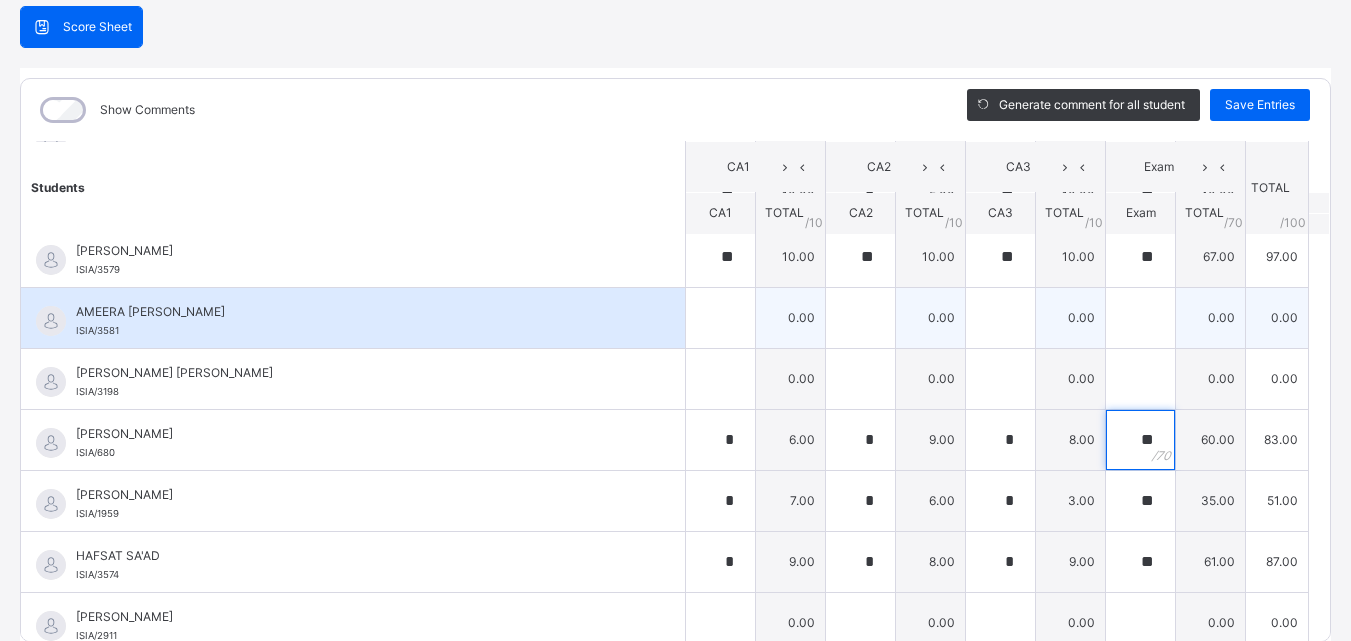 type on "**" 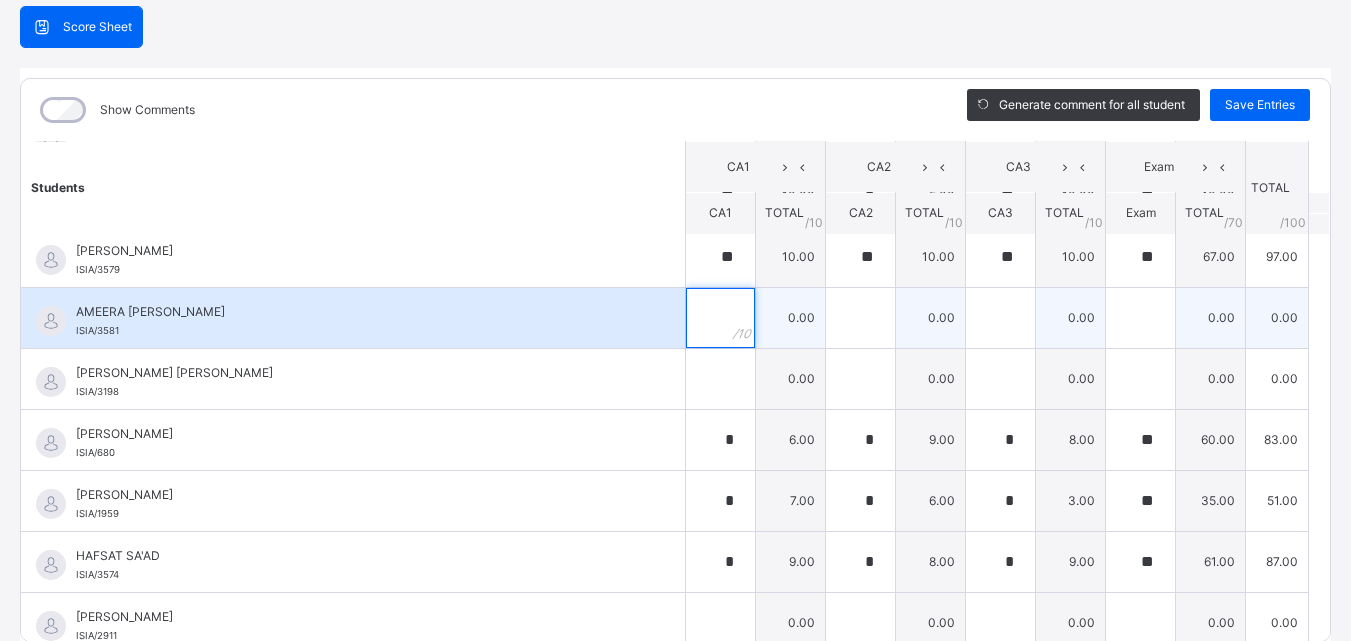click at bounding box center [720, 318] 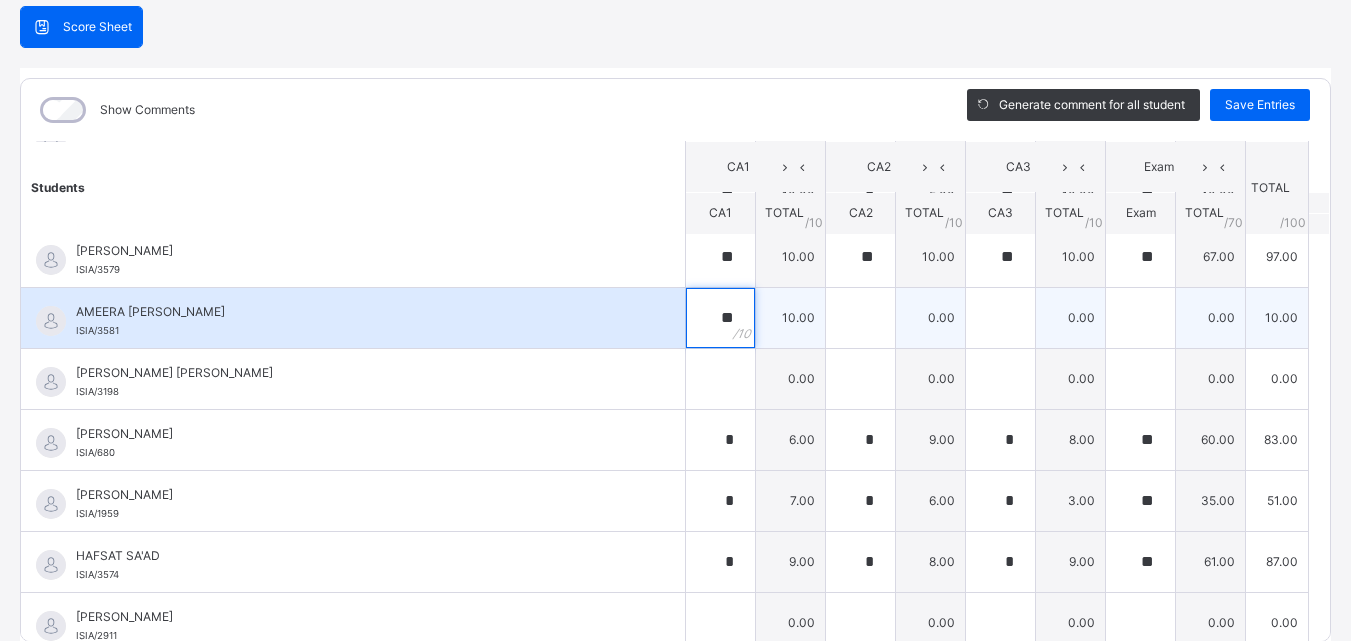 type on "**" 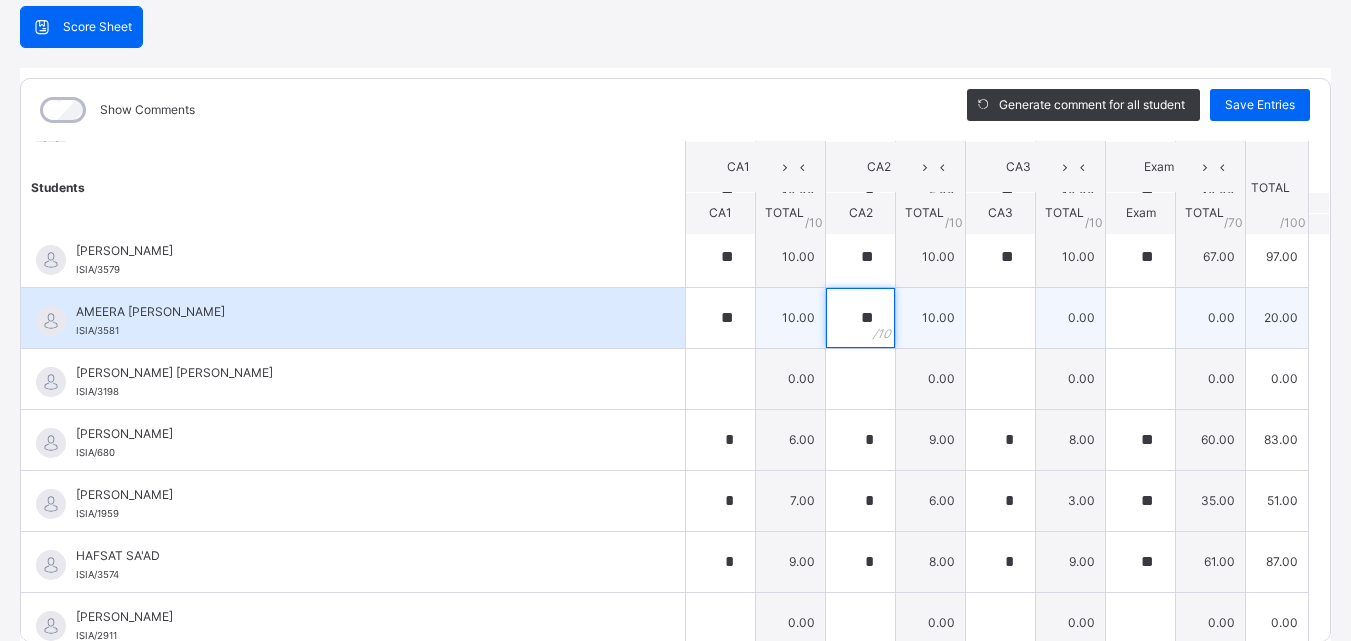 type on "**" 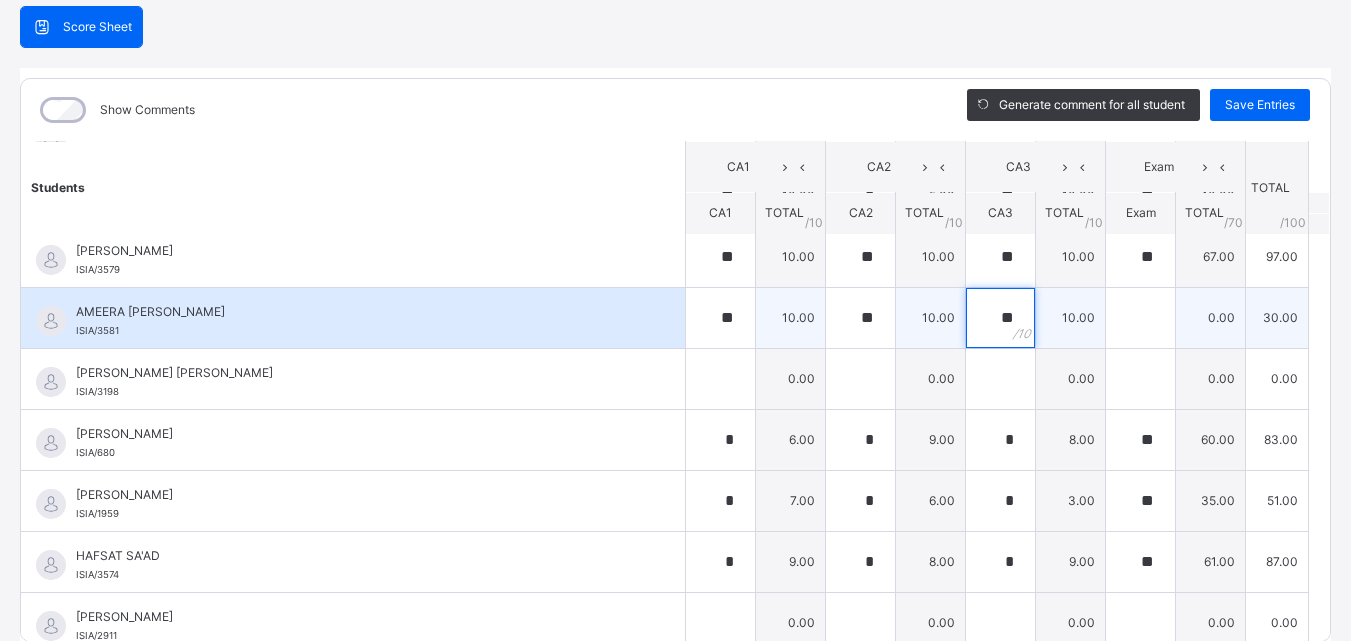 type on "**" 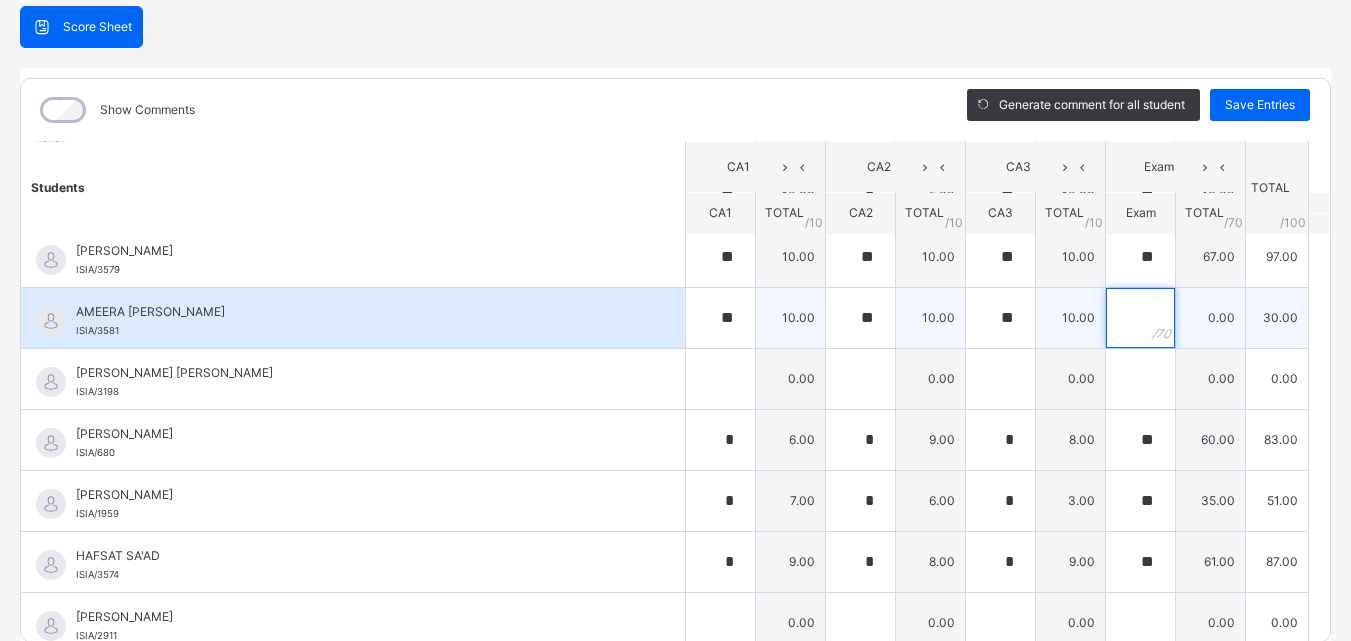 click at bounding box center [1140, 318] 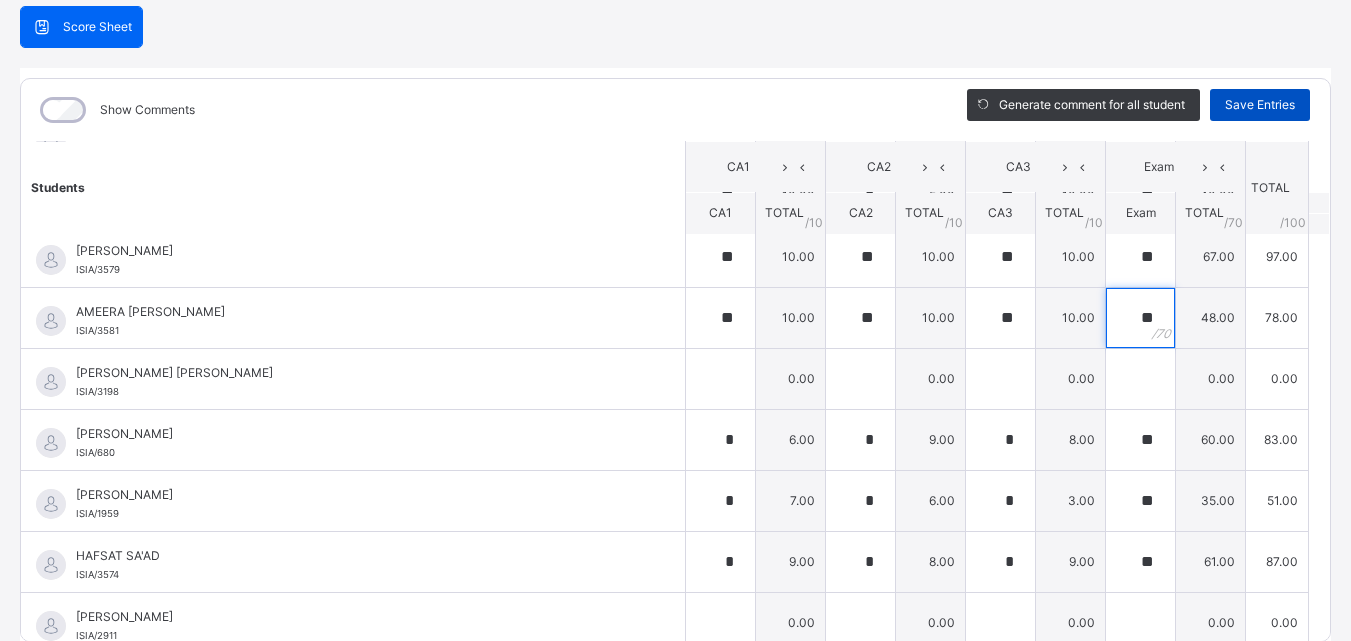 type on "**" 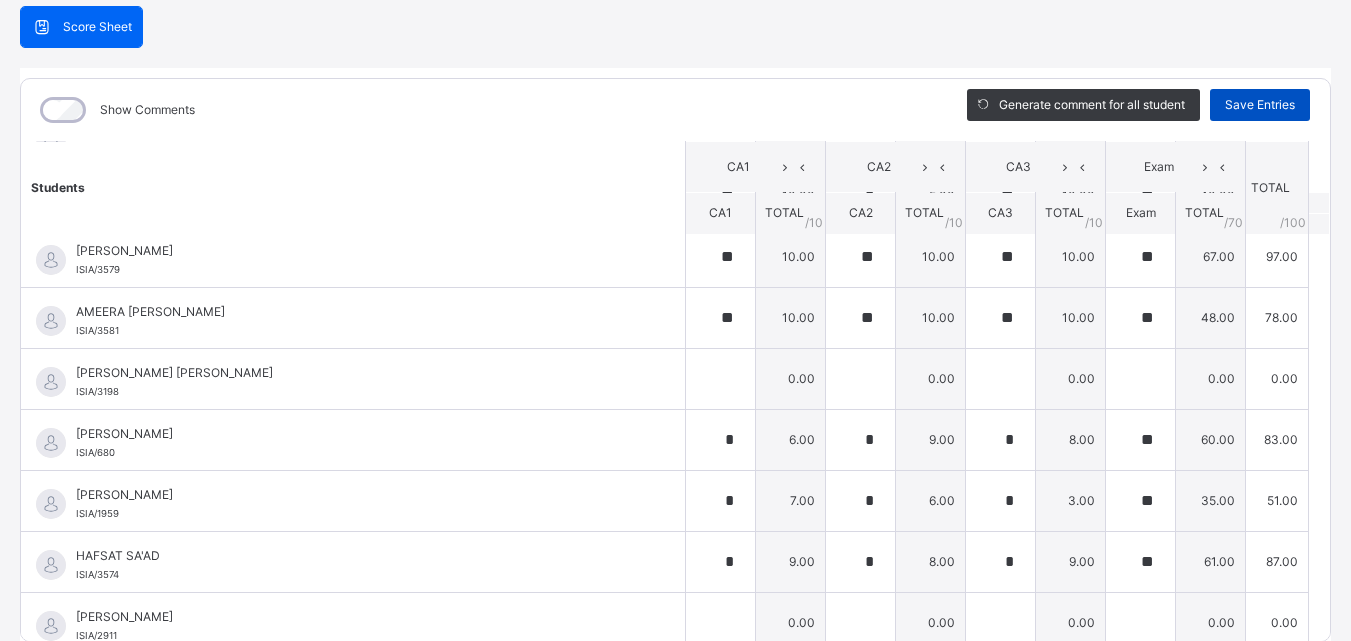 click on "Save Entries" at bounding box center [1260, 105] 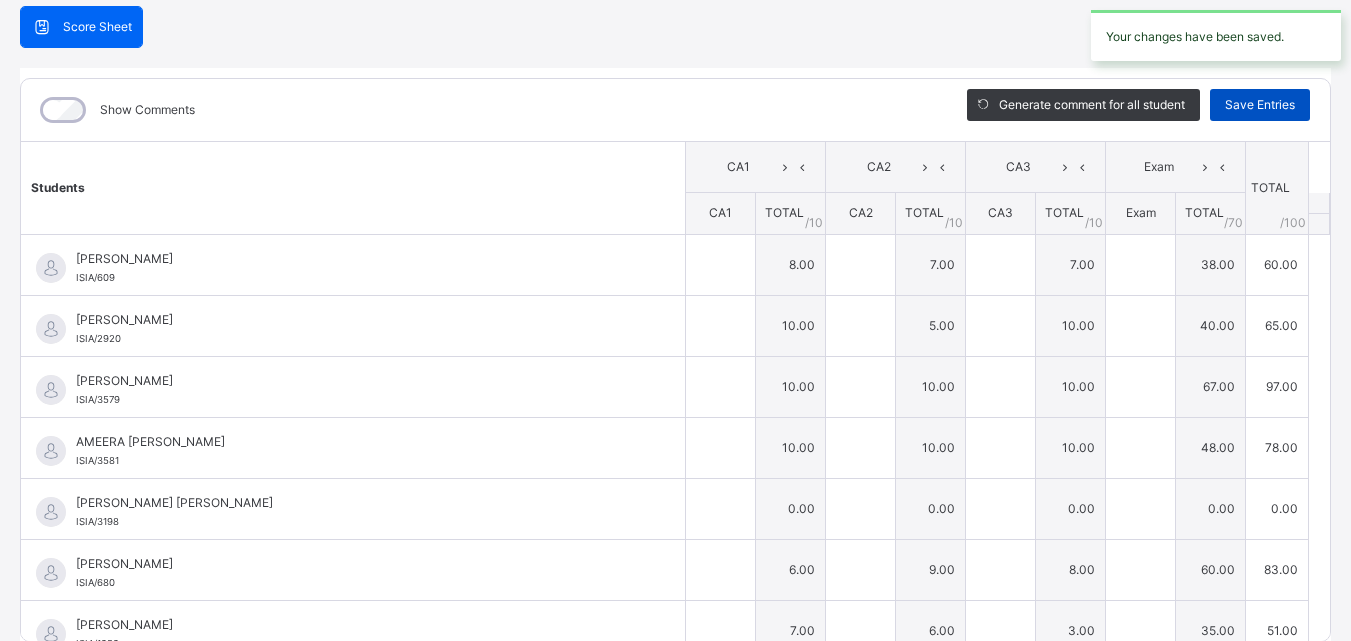 type on "*" 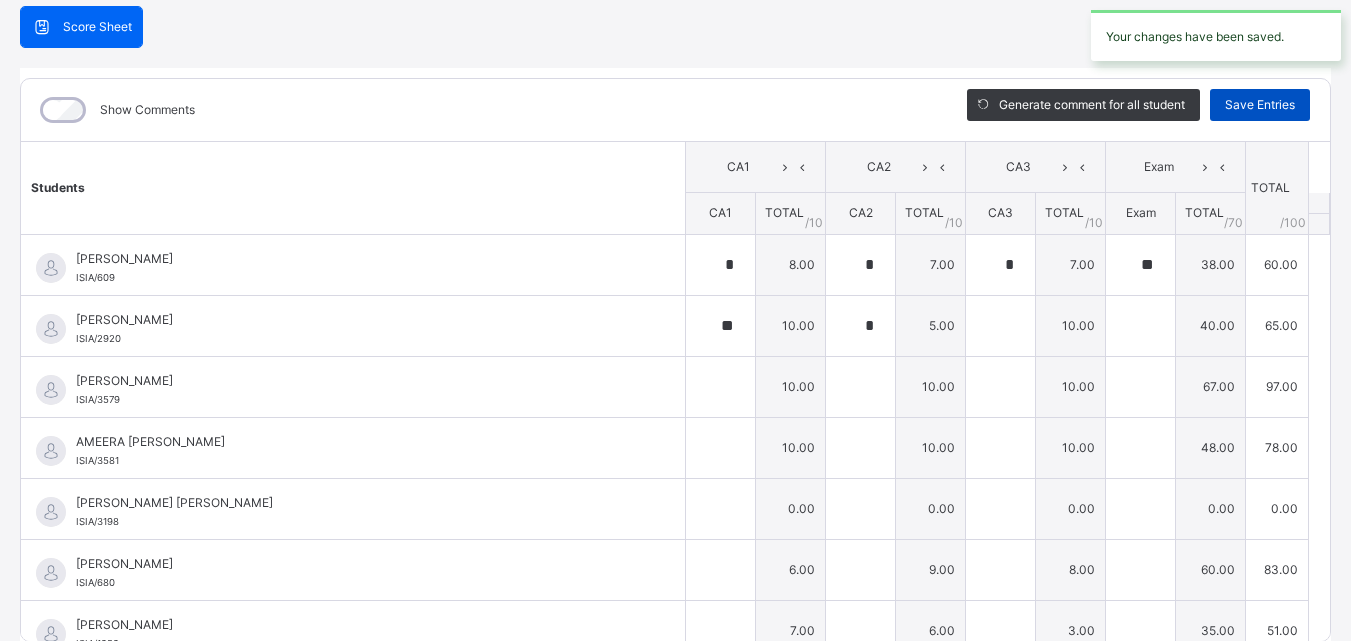 type on "**" 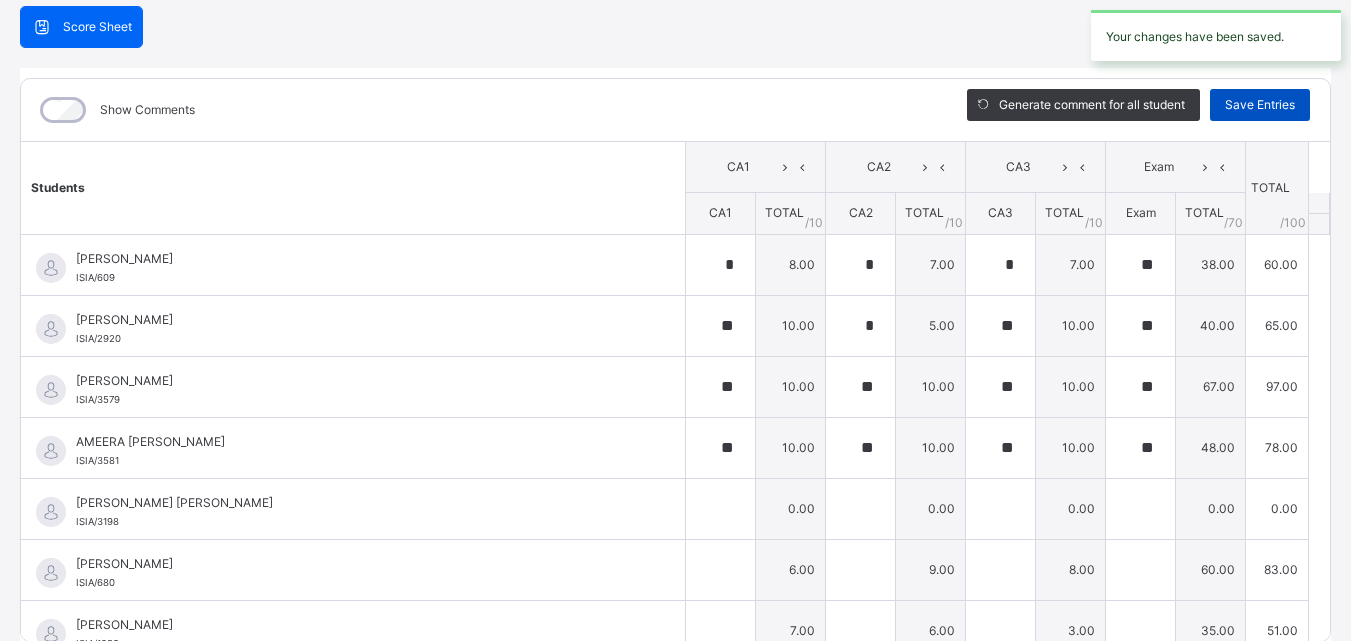 type on "*" 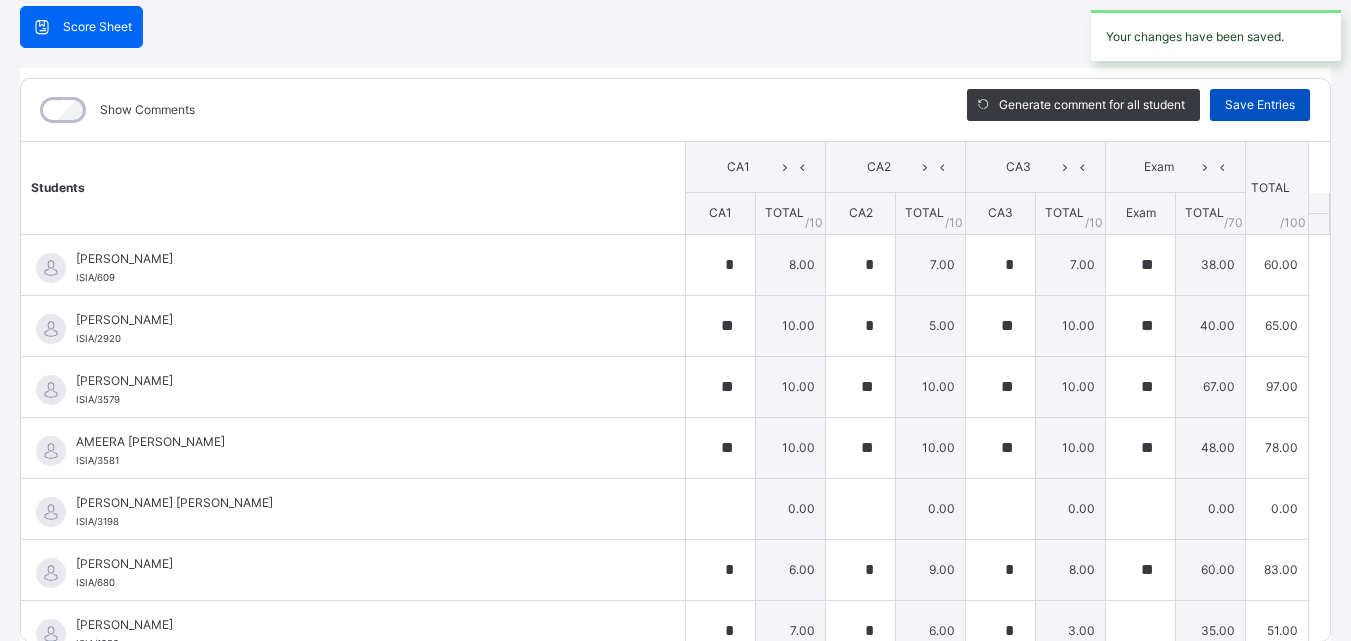 type on "**" 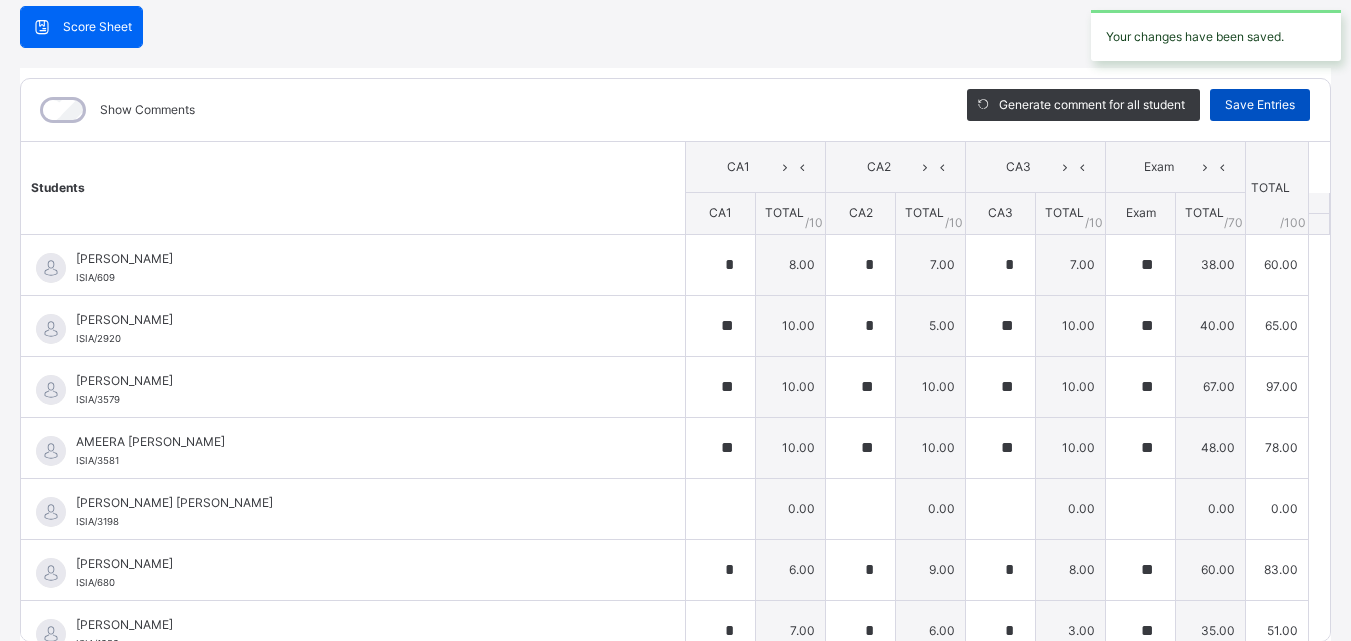 type on "*" 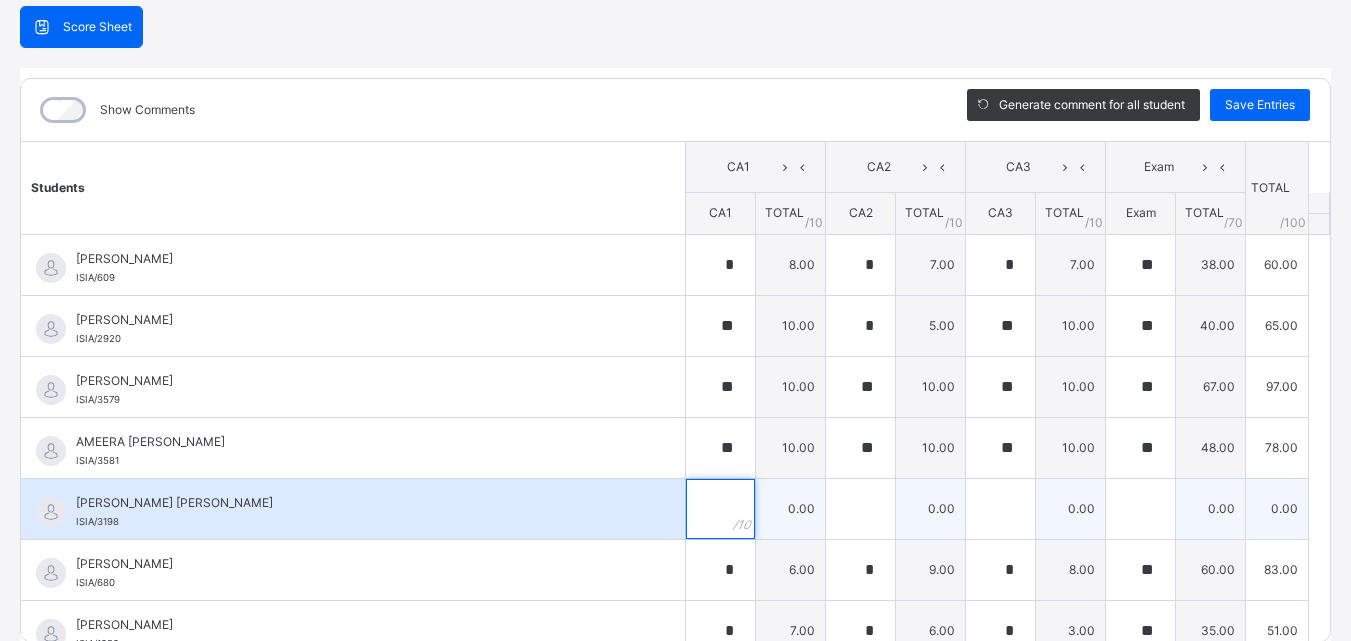 click at bounding box center (720, 509) 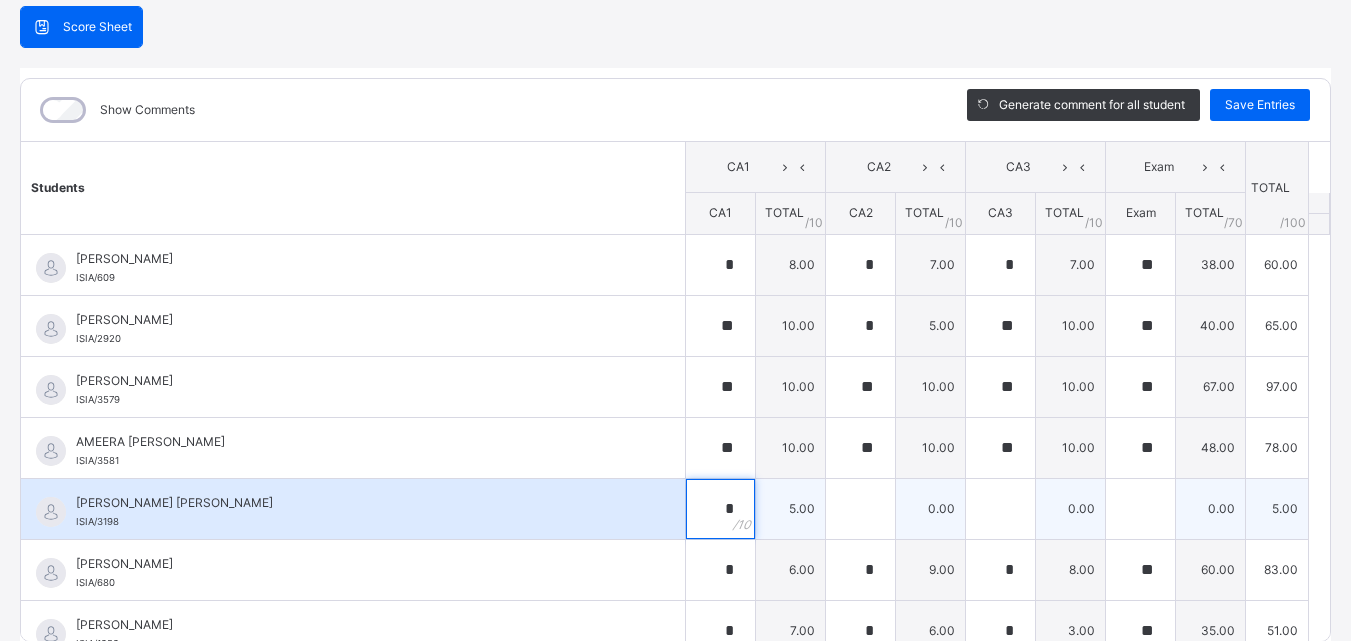 type on "*" 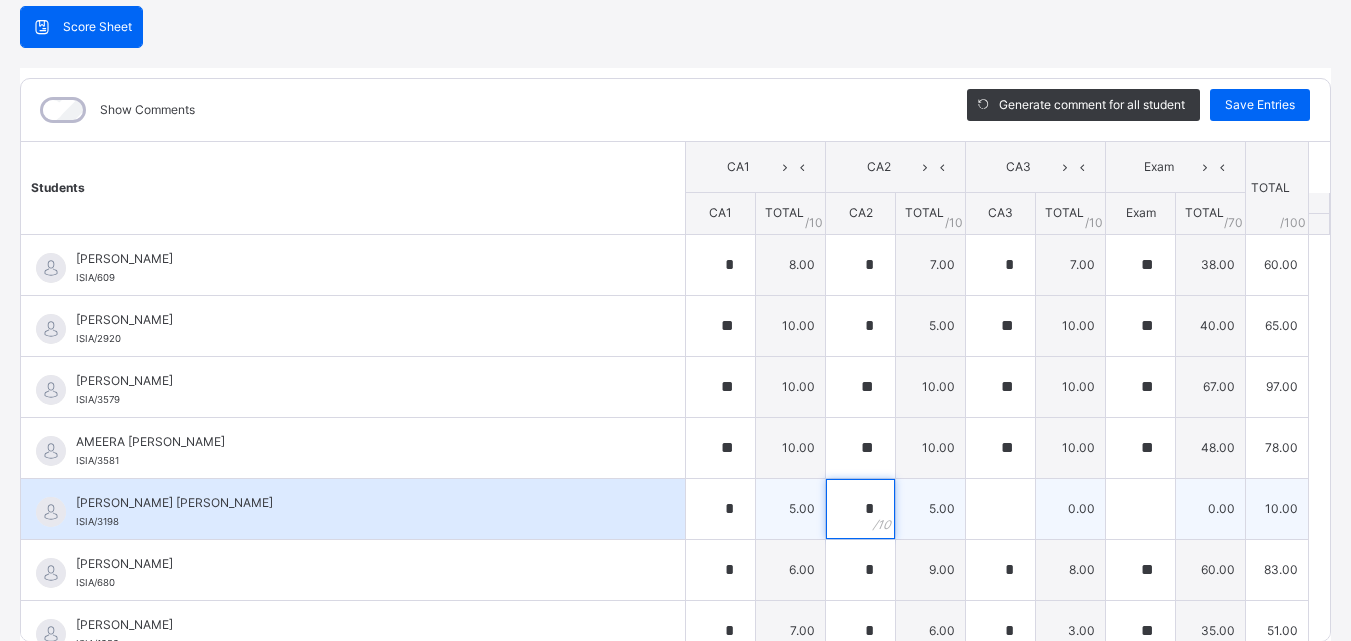 type on "*" 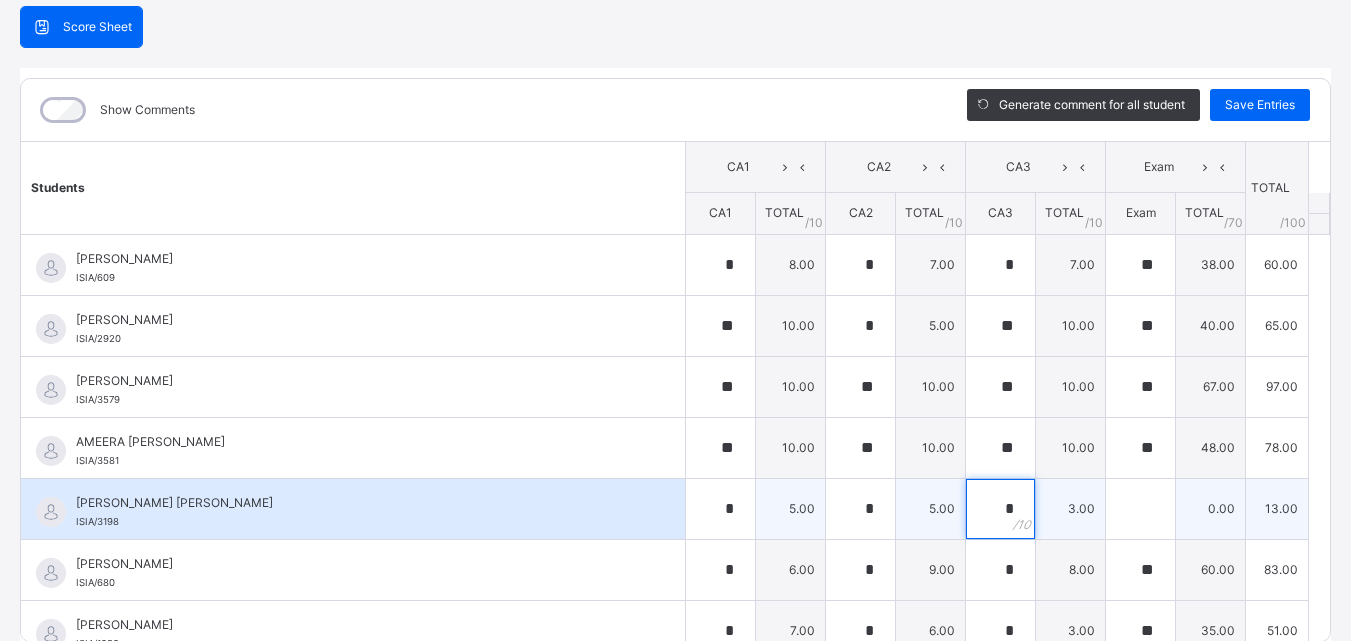 type on "*" 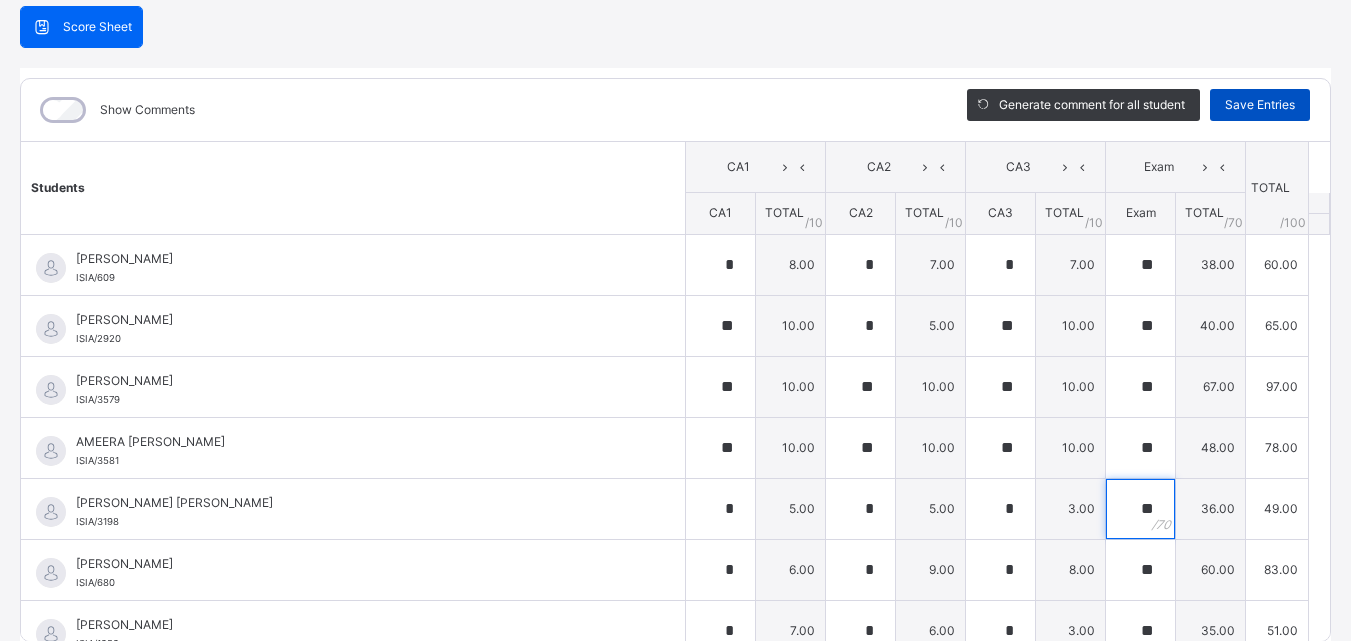 type on "**" 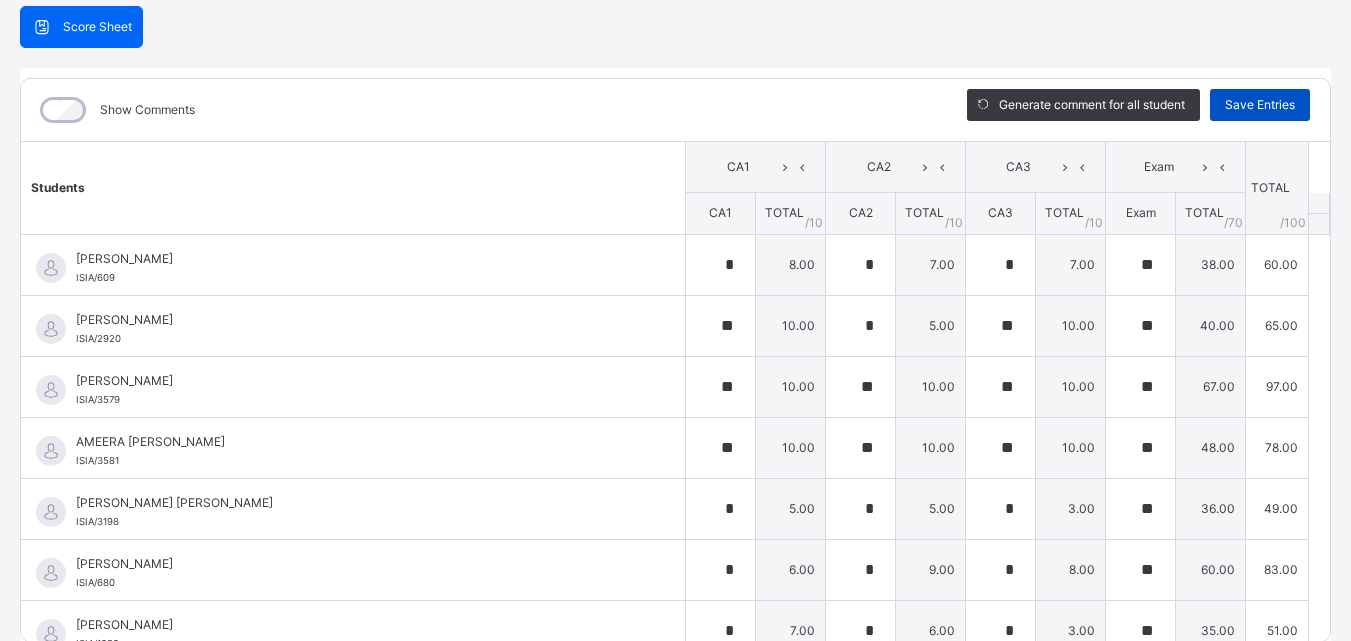 click on "Save Entries" at bounding box center (1260, 105) 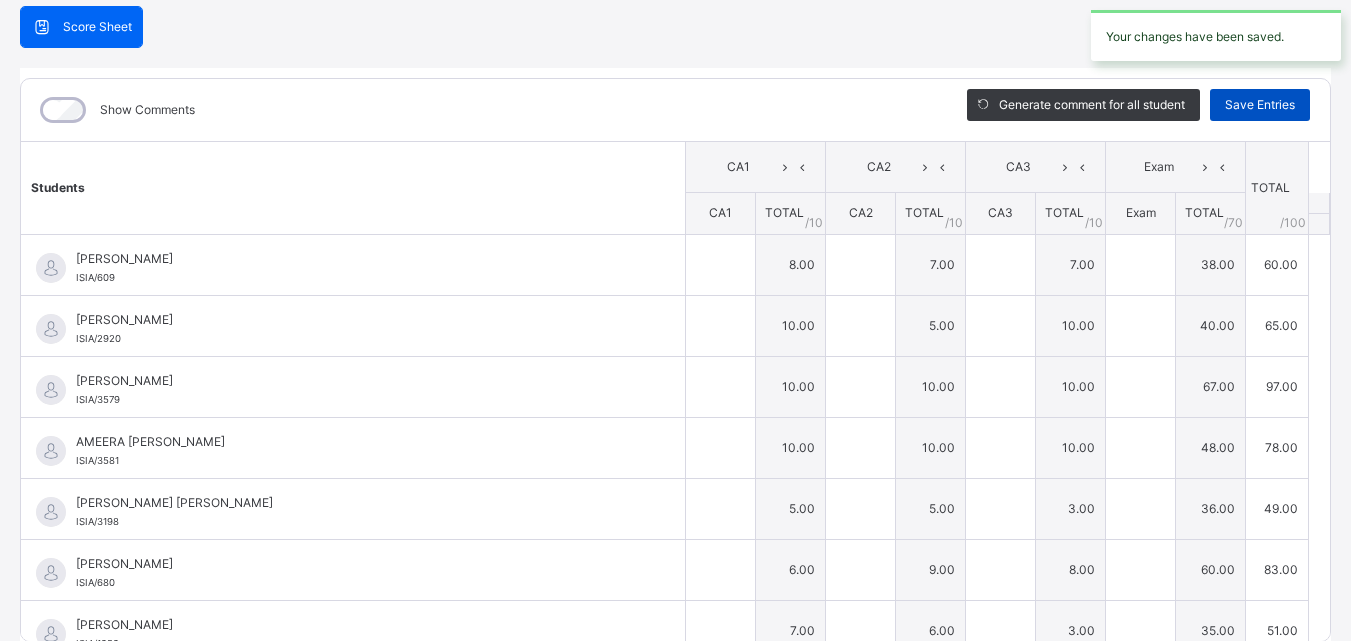 type on "*" 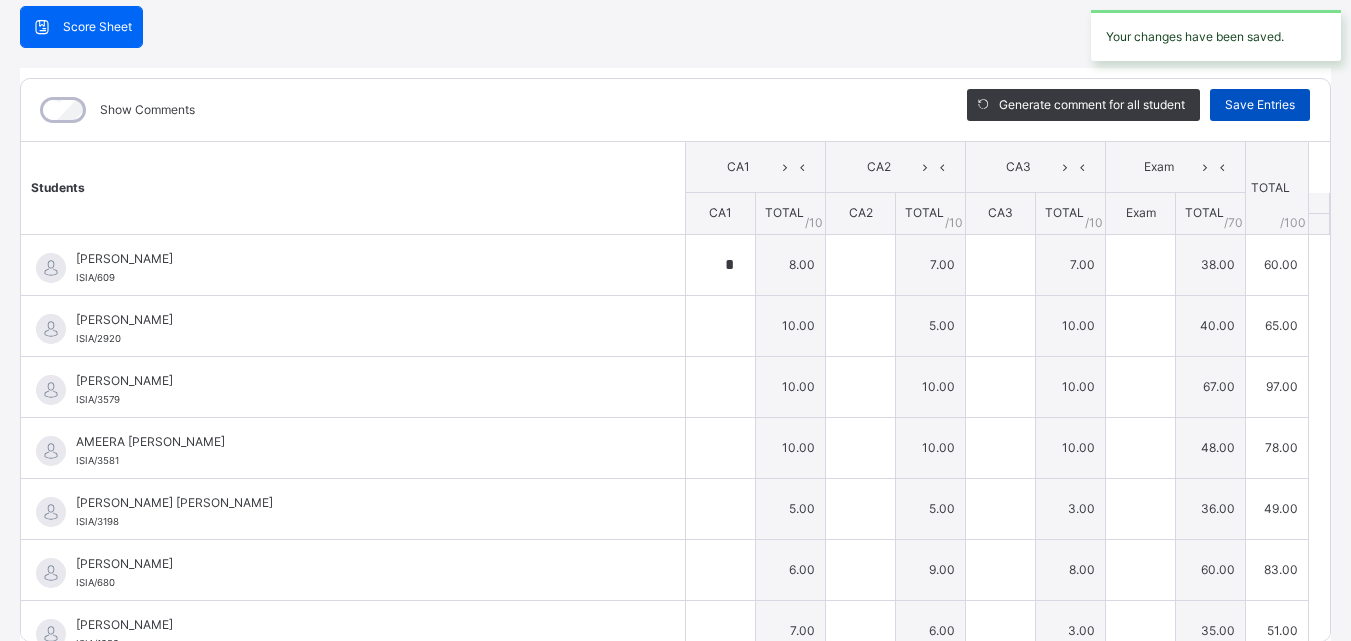 type on "*" 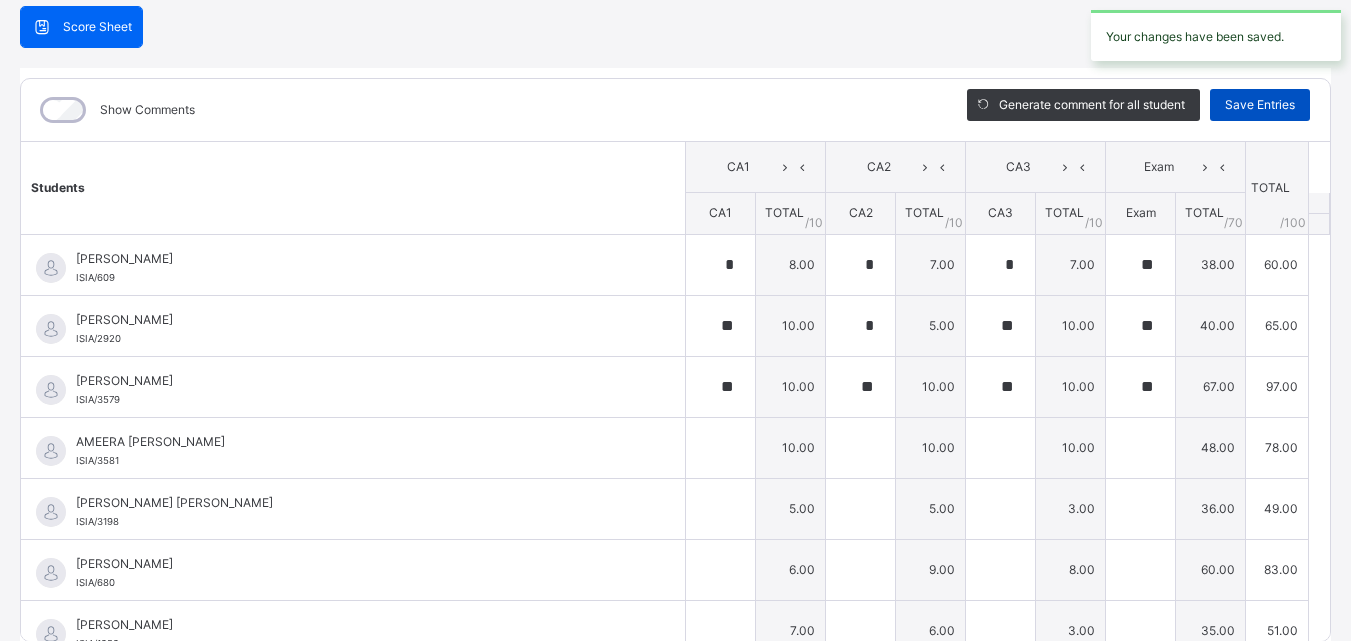 type on "**" 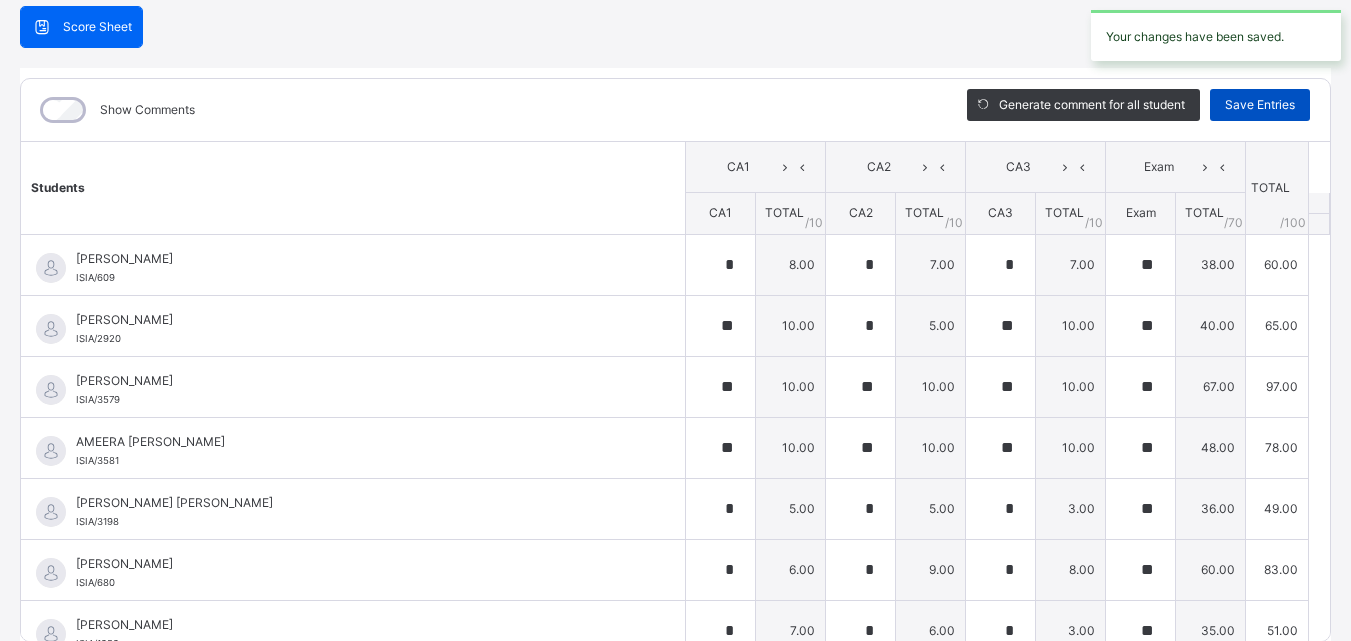 type on "**" 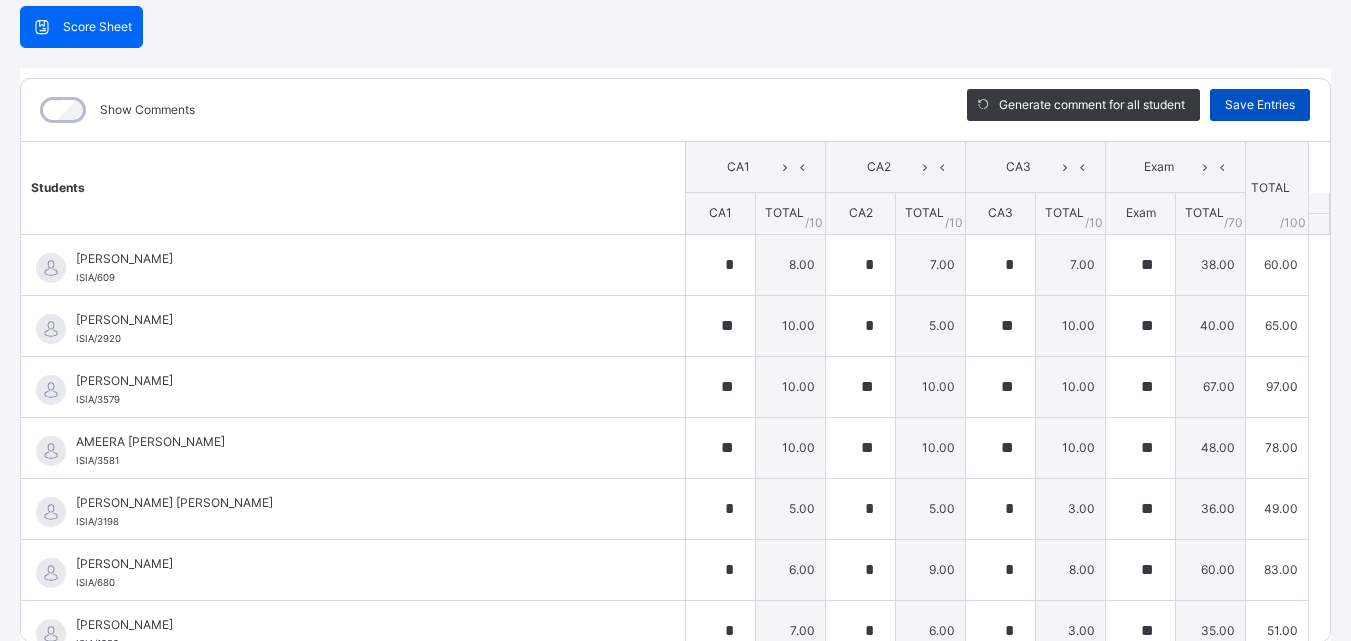 click on "Save Entries" at bounding box center (1260, 105) 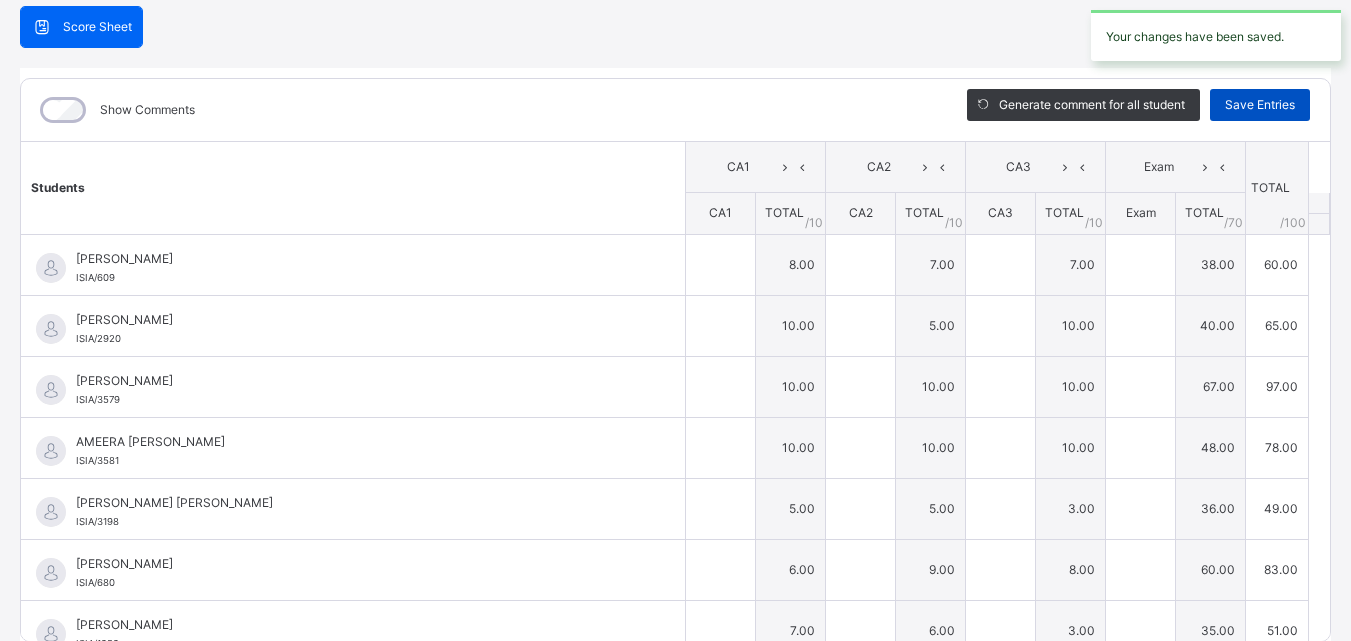 type on "*" 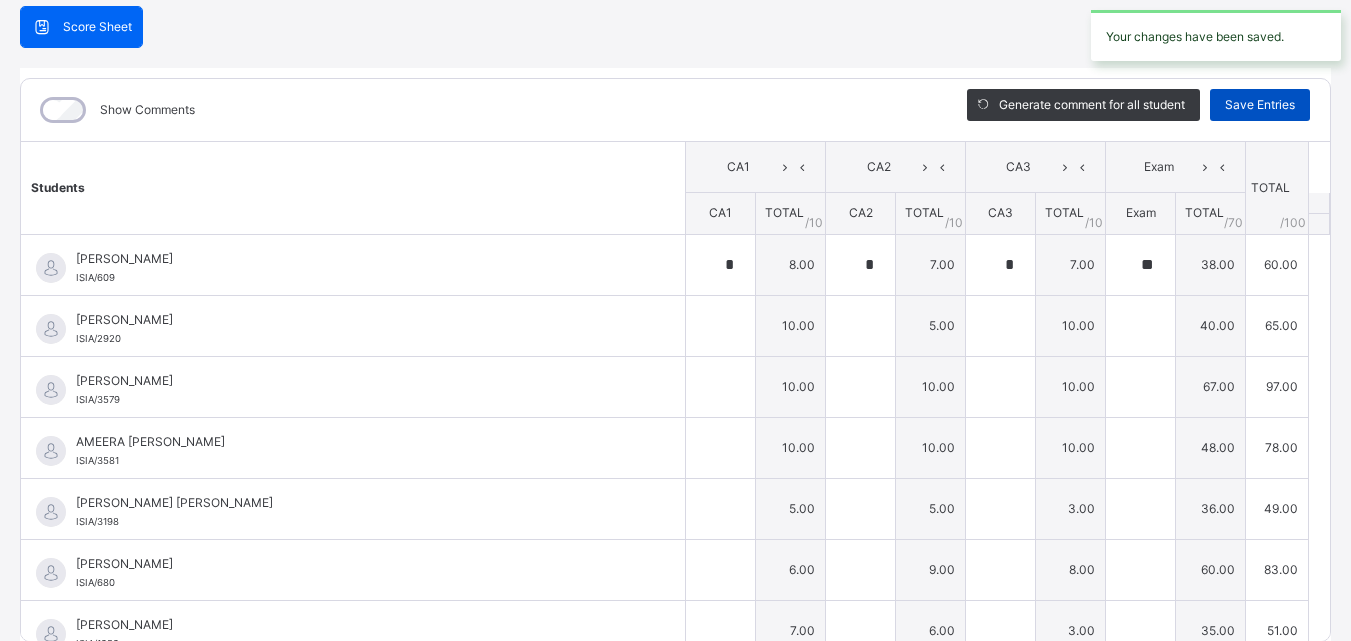 type on "**" 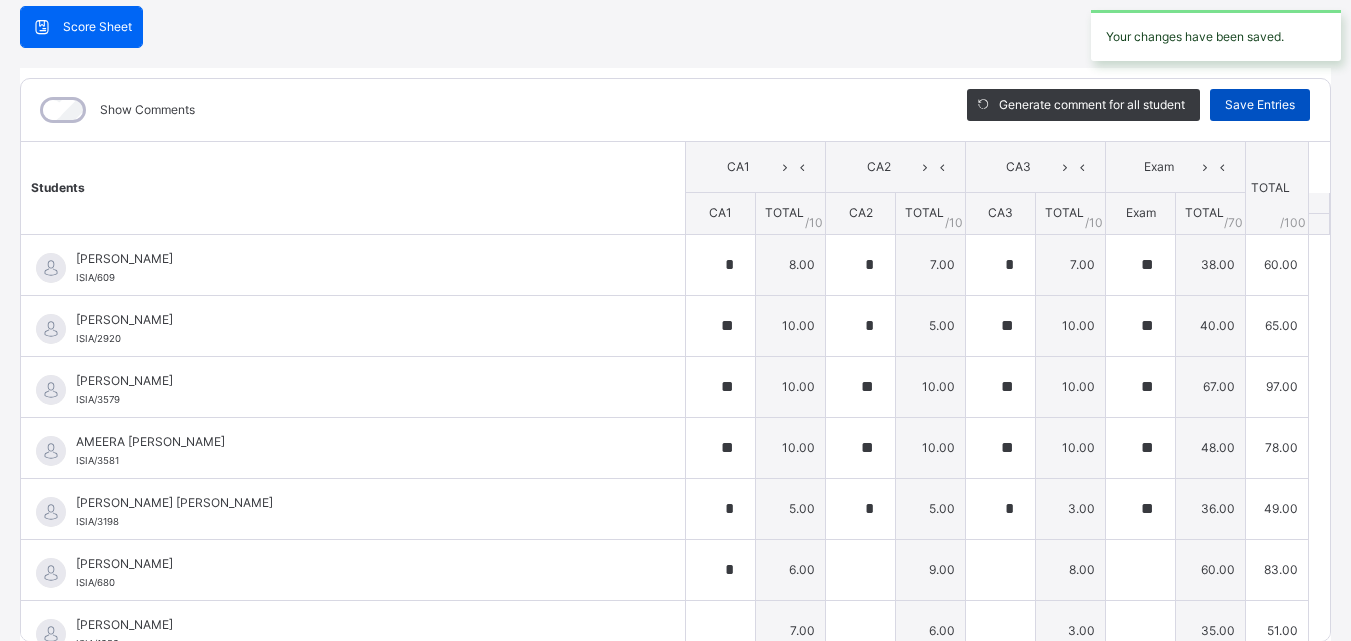 type on "*" 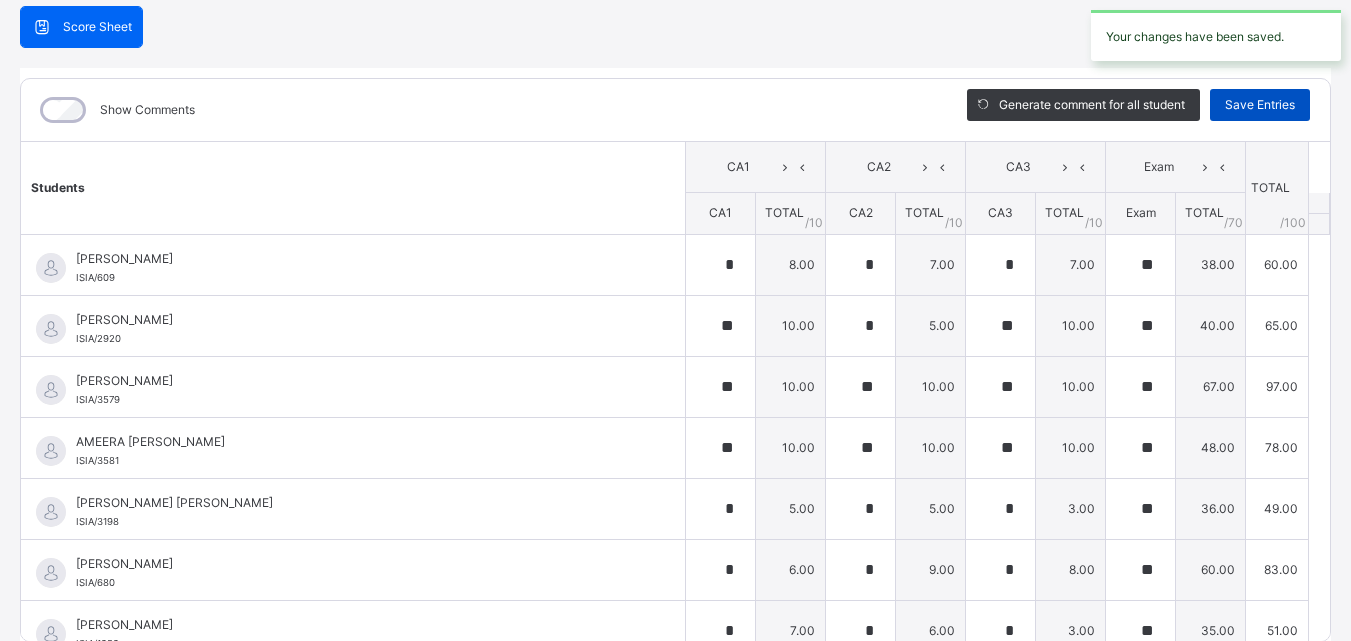 type on "**" 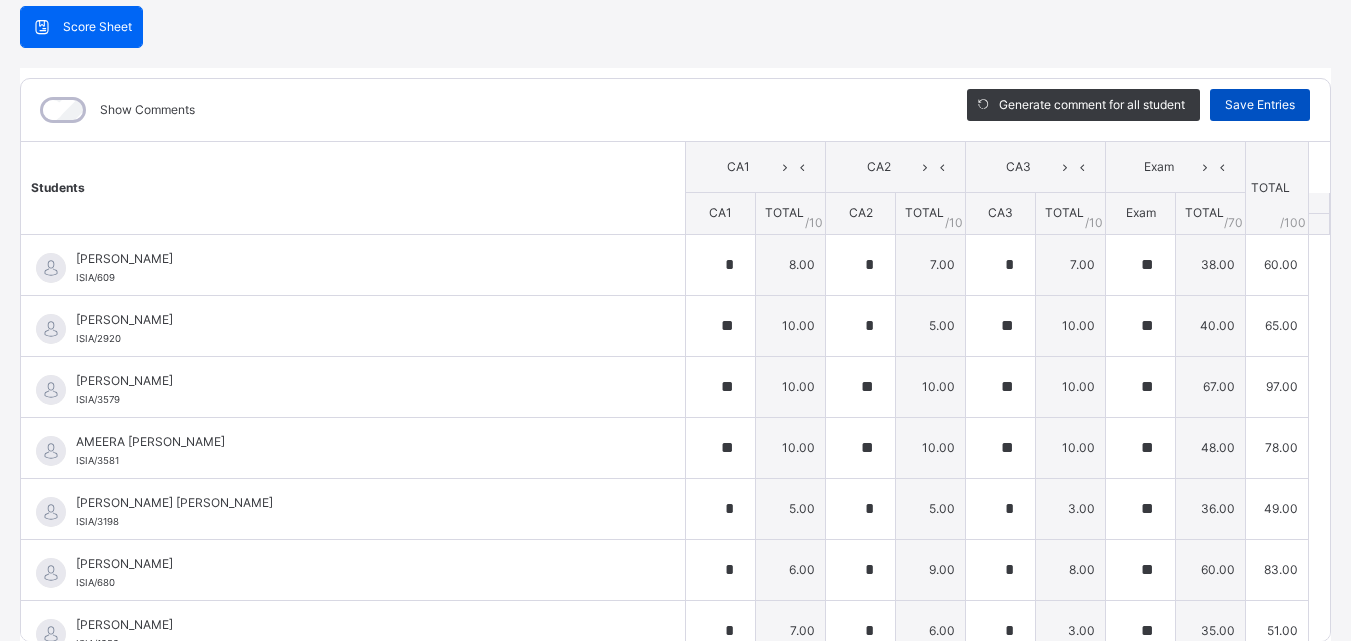 click on "Save Entries" at bounding box center [1260, 105] 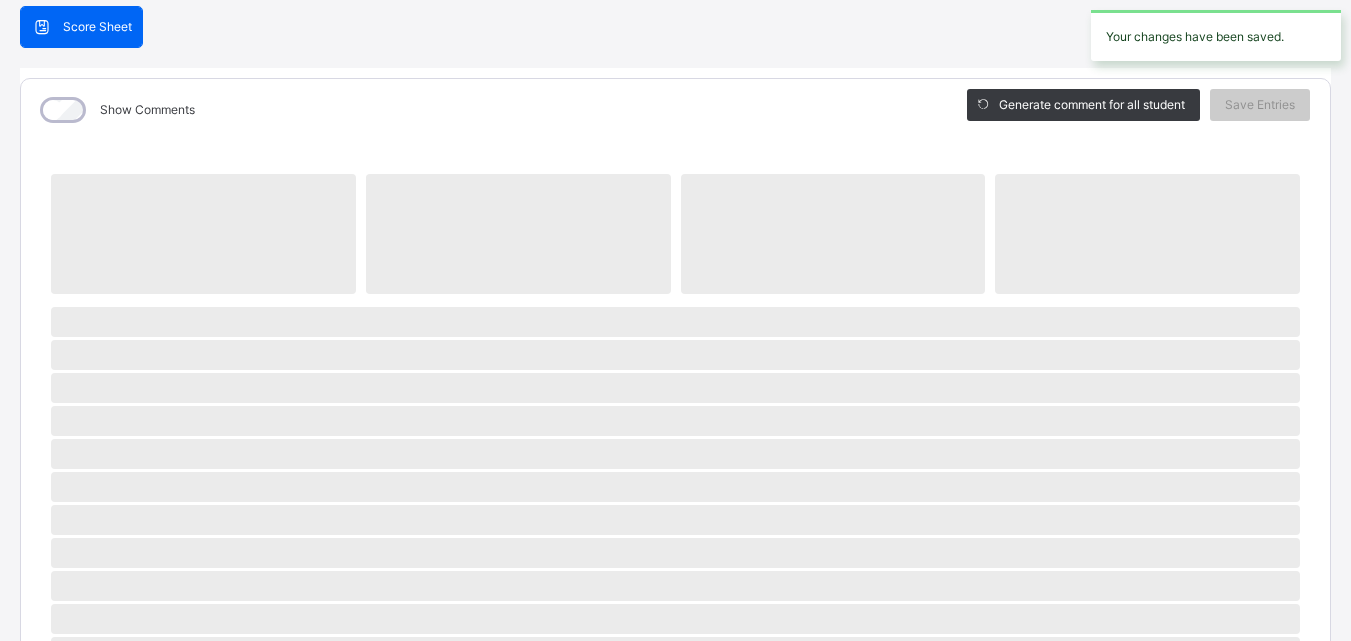 click on "Score Sheet Score Sheet Show Comments   Generate comment for all student   Save Entries Class Level:  SS1   Makkah Subject:  Quran Session:  2024/2025 Session Session:  Second Term ‌ ‌ ‌ ‌ ‌ ‌ ‌ ‌ ‌ ‌ ‌ ‌ ‌ ‌ ‌ ‌ ‌ ‌ ‌ ‌ ‌ ‌ ‌ ‌ ‌ ‌ ‌ ‌ ‌   ×   Subject Teacher’s Comment Generate and see in full the comment developed by the AI with an option to regenerate the comment [PERSON_NAME] Bot Please wait while the [PERSON_NAME] Bot generates comments for all your students" at bounding box center [675, 588] 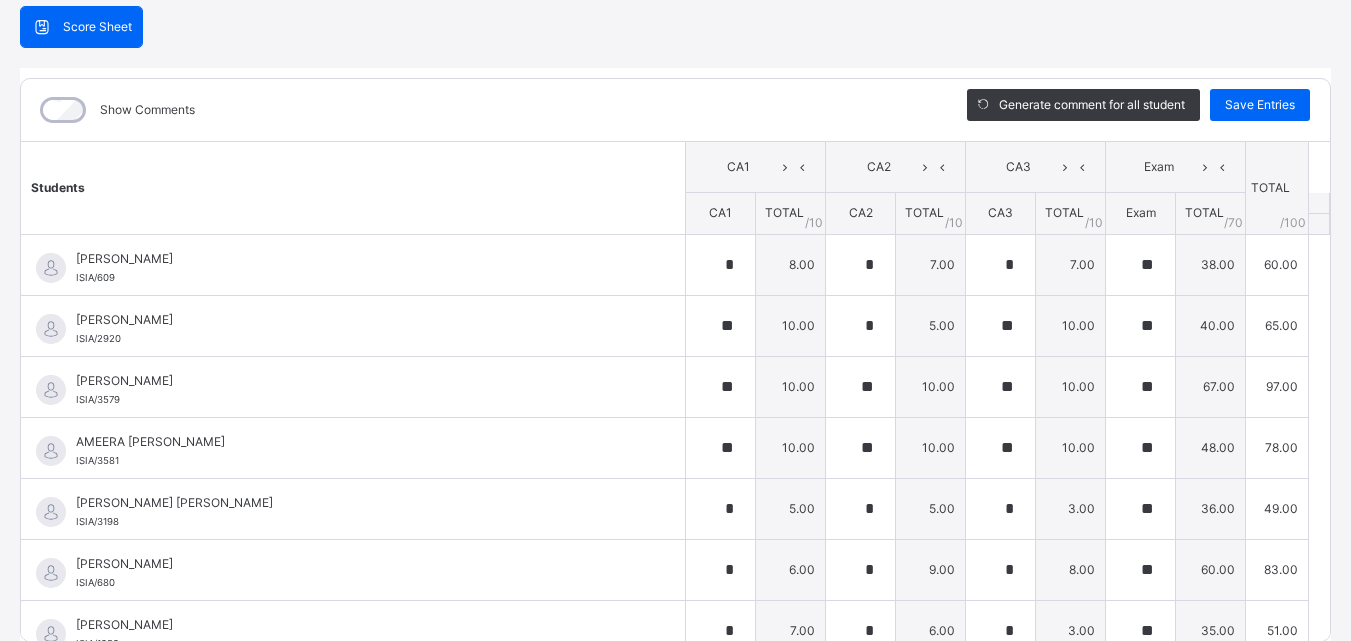 click on "Score Sheet Score Sheet Show Comments   Generate comment for all student   Save Entries Class Level:  SS1   Makkah Subject:  Quran Session:  2024/2025 Session Session:  Second Term Students CA1 CA2 CA3 Exam TOTAL /100 Comment CA1 TOTAL / 10 CA2 TOTAL / 10 CA3 TOTAL / 10 Exam TOTAL / 70 [PERSON_NAME] ISIA/609 [PERSON_NAME] ISIA/609 * 8.00 * 7.00 * 7.00 ** 38.00 60.00 Generate comment 0 / 250   ×   Subject Teacher’s Comment Generate and see in full the comment developed by the AI with an option to regenerate the comment JS [PERSON_NAME] TUKUR   ISIA/609   Total 60.00  / 100.00 [PERSON_NAME] Bot   Regenerate     Use this comment   [PERSON_NAME]/2920 [PERSON_NAME]/2920 ** 10.00 * 5.00 ** 10.00 ** 40.00 65.00 Generate comment 0 / 250   ×   Subject Teacher’s Comment Generate and see in full the comment developed by the AI with an option to regenerate the comment JS [PERSON_NAME]   ISIA/2920   Total 65.00  / 100.00 [PERSON_NAME] Bot   Regenerate     Use this comment   [PERSON_NAME] [PERSON_NAME]/3579 ISIA/3579 **" at bounding box center [675, 329] 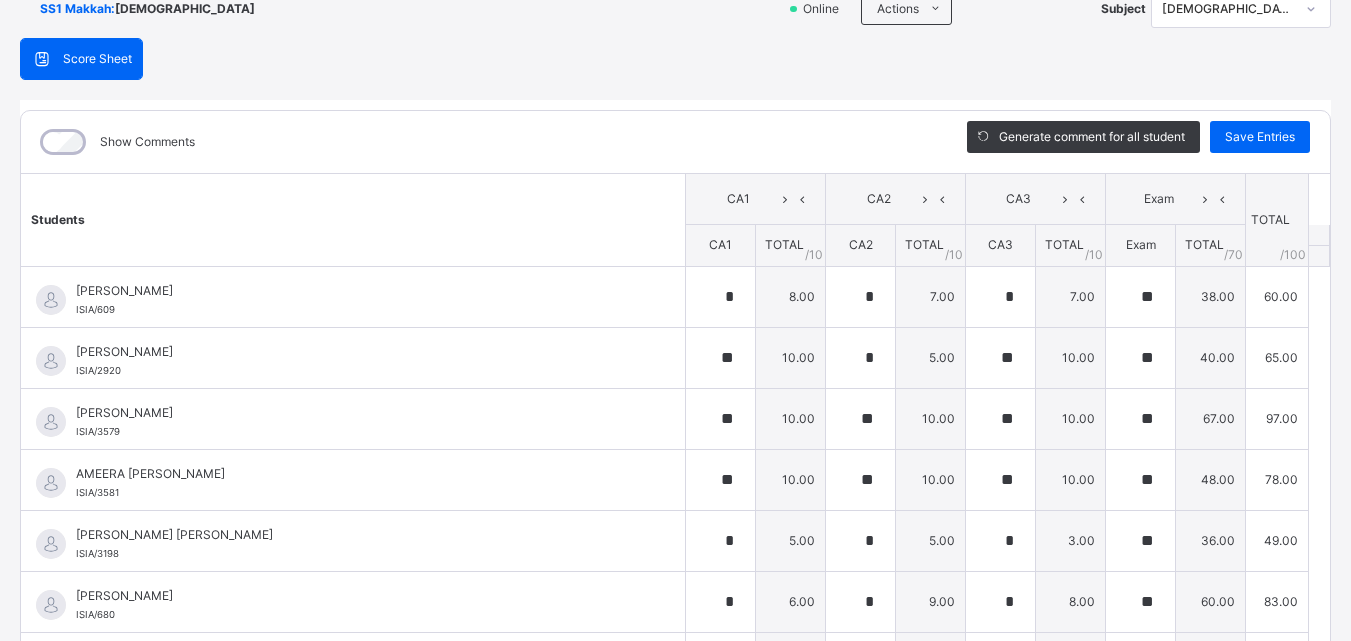 scroll, scrollTop: 73, scrollLeft: 0, axis: vertical 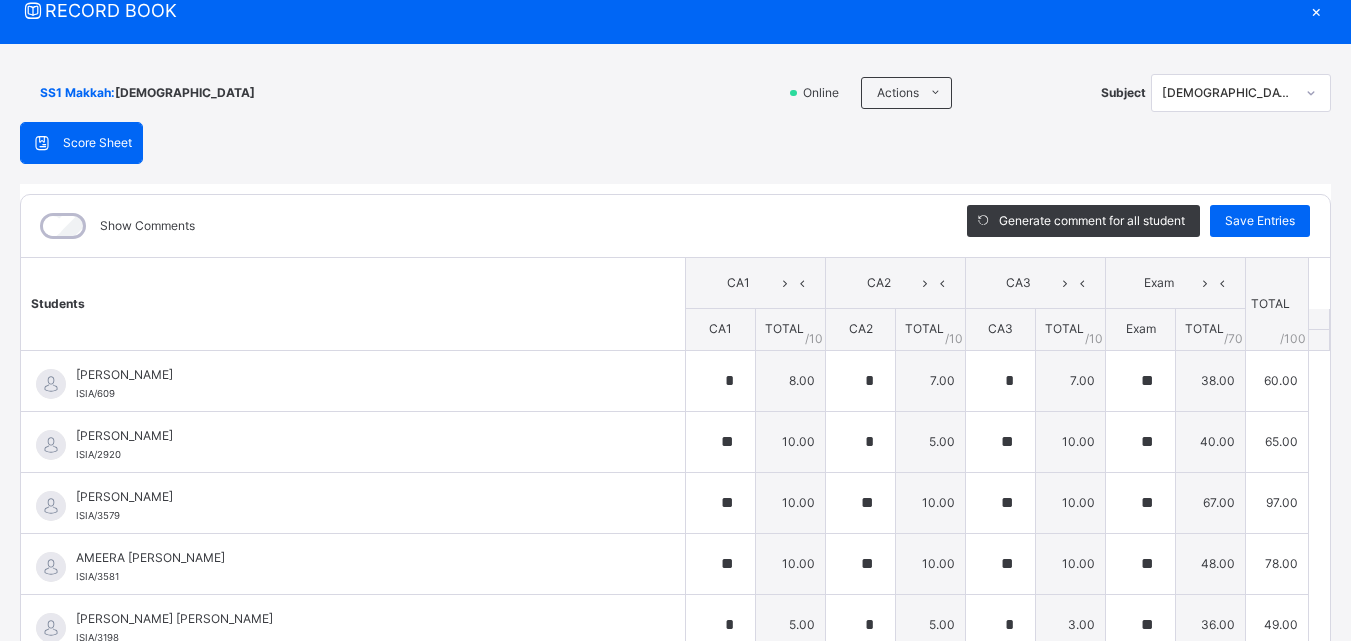 click on "×" at bounding box center [1316, 10] 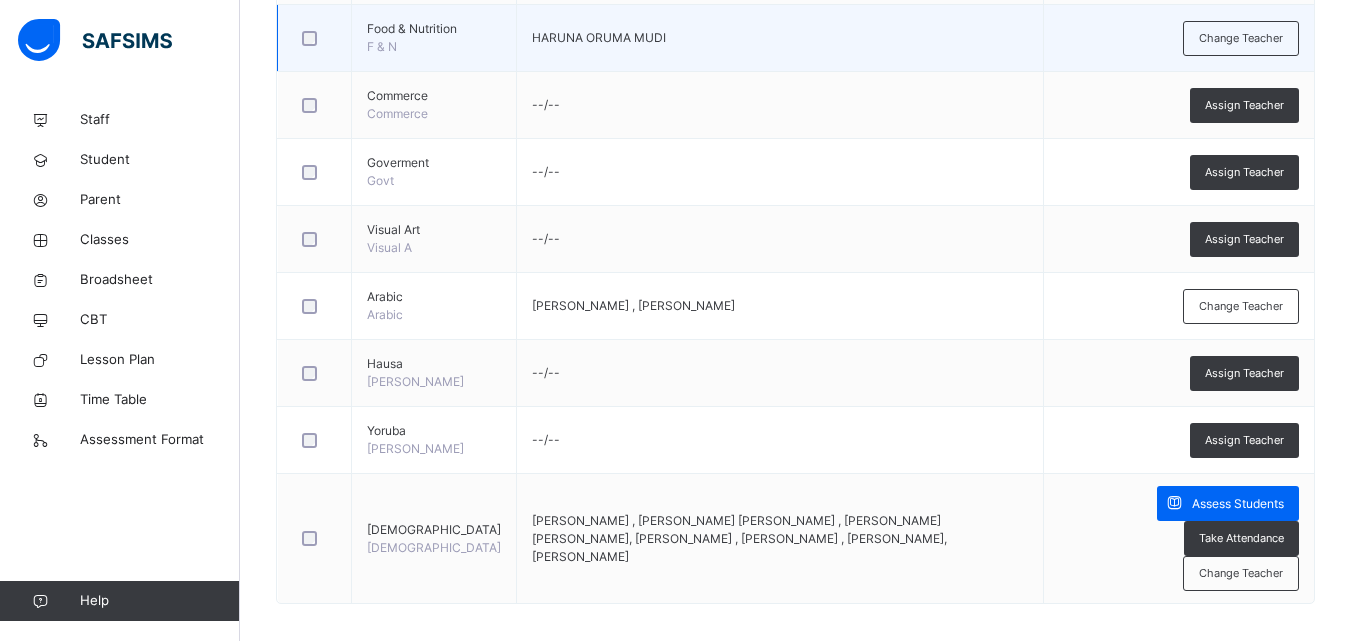 click on "HARUNA ORUMA MUDI" at bounding box center [780, 38] 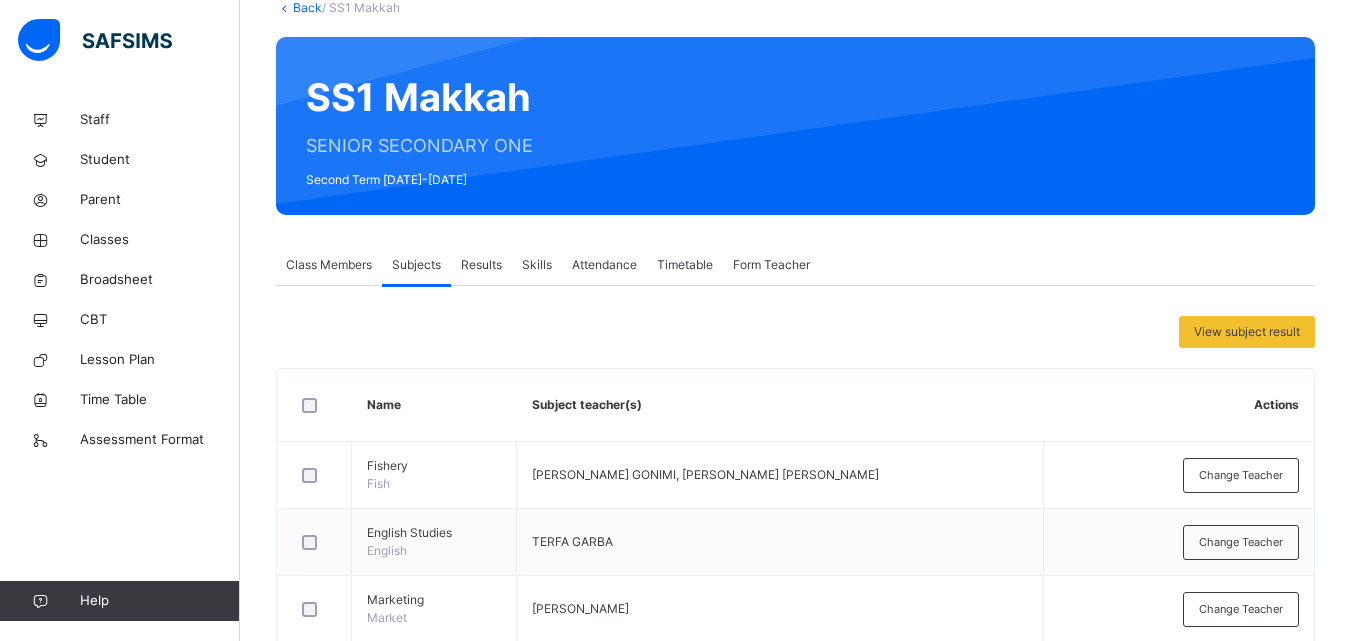 scroll, scrollTop: 23, scrollLeft: 0, axis: vertical 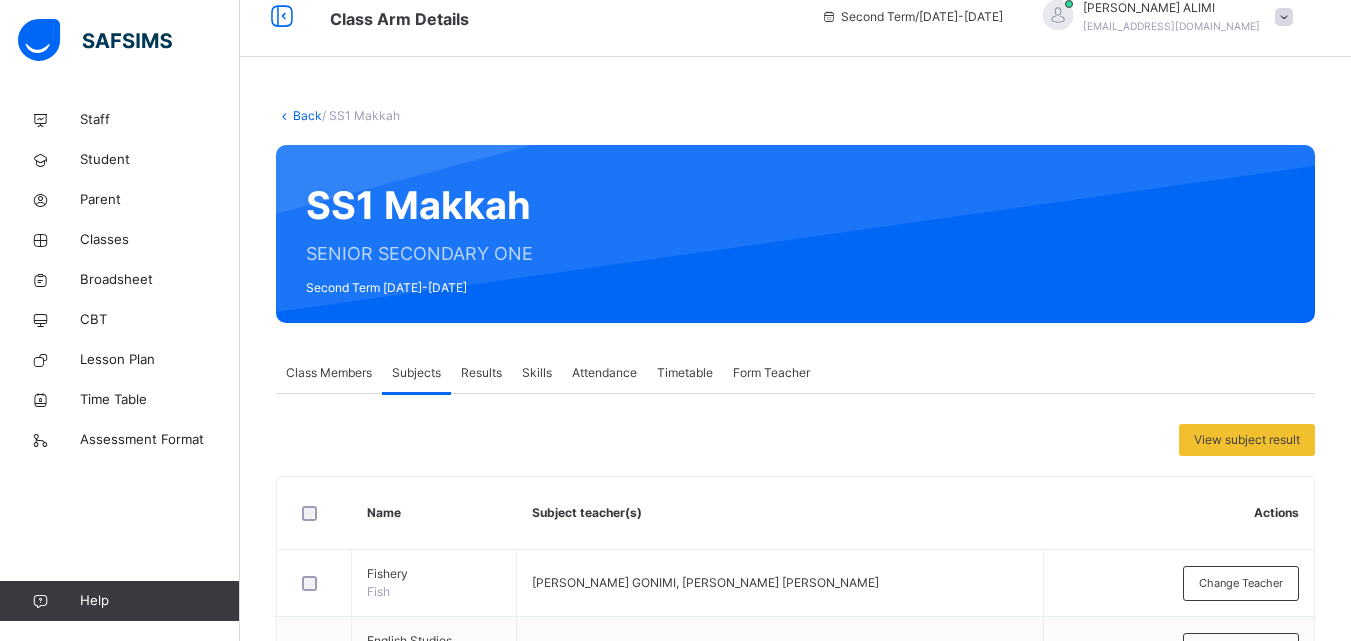 click at bounding box center [1284, 17] 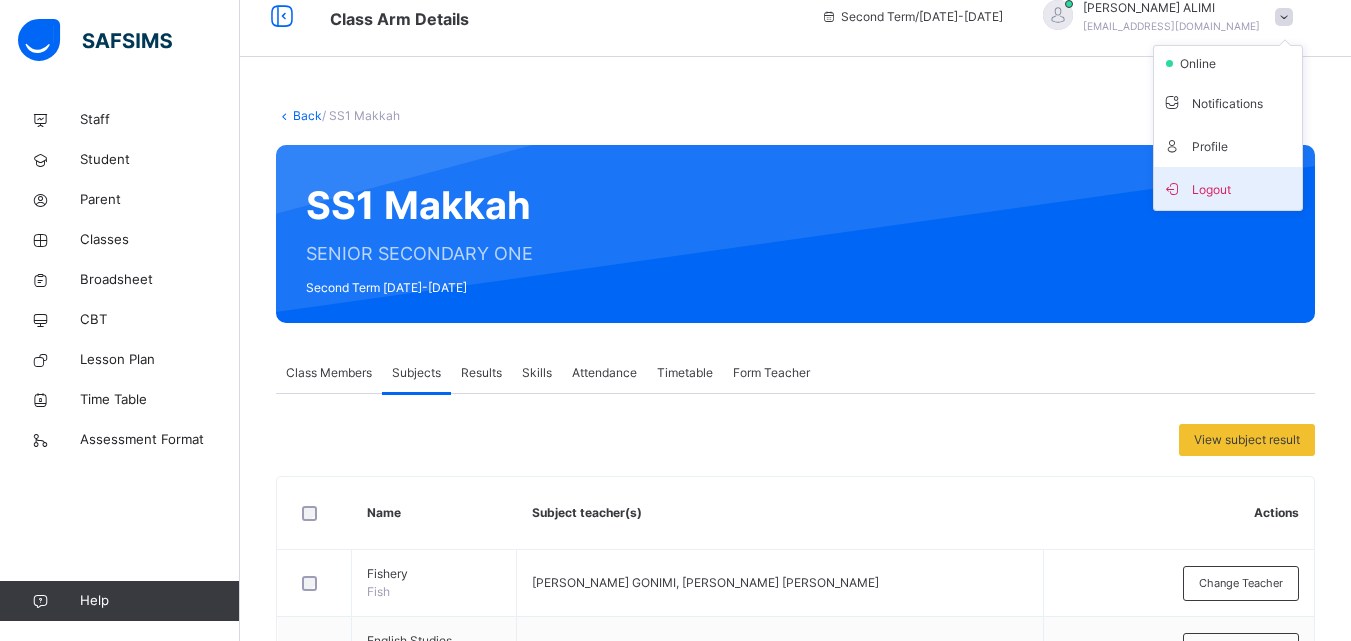 click on "Logout" at bounding box center (1228, 188) 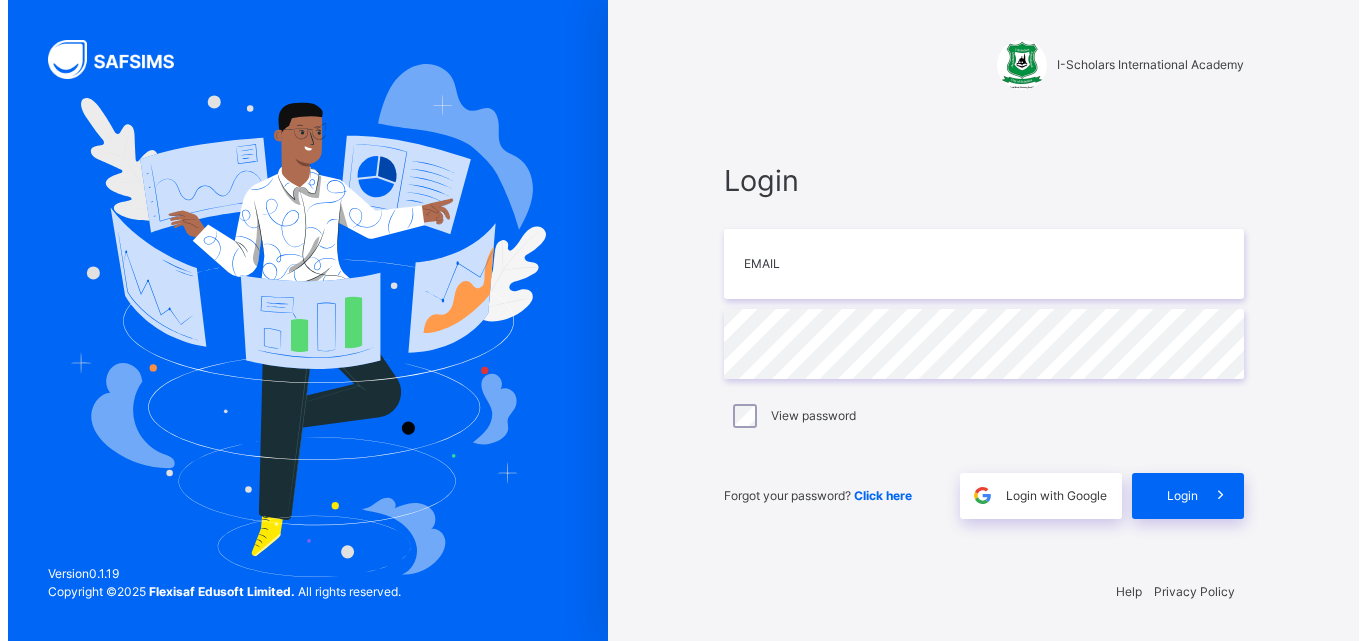 scroll, scrollTop: 0, scrollLeft: 0, axis: both 